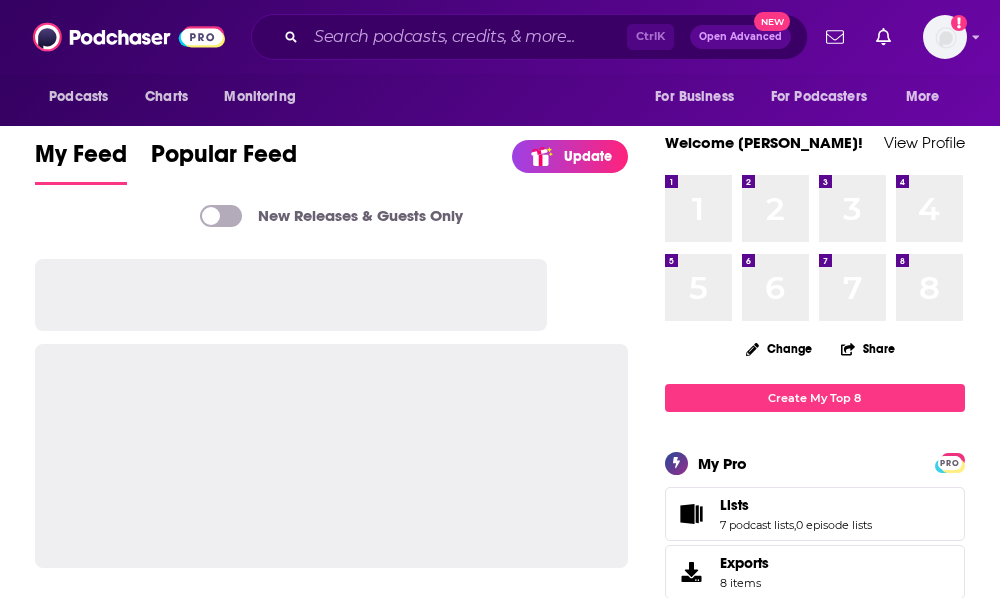 scroll, scrollTop: 0, scrollLeft: 0, axis: both 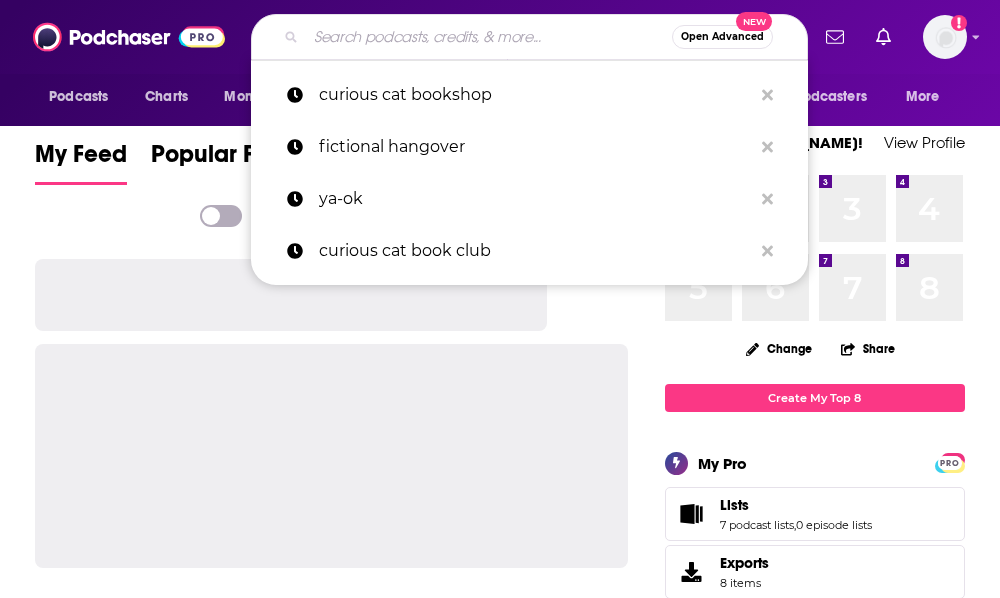 click at bounding box center [489, 37] 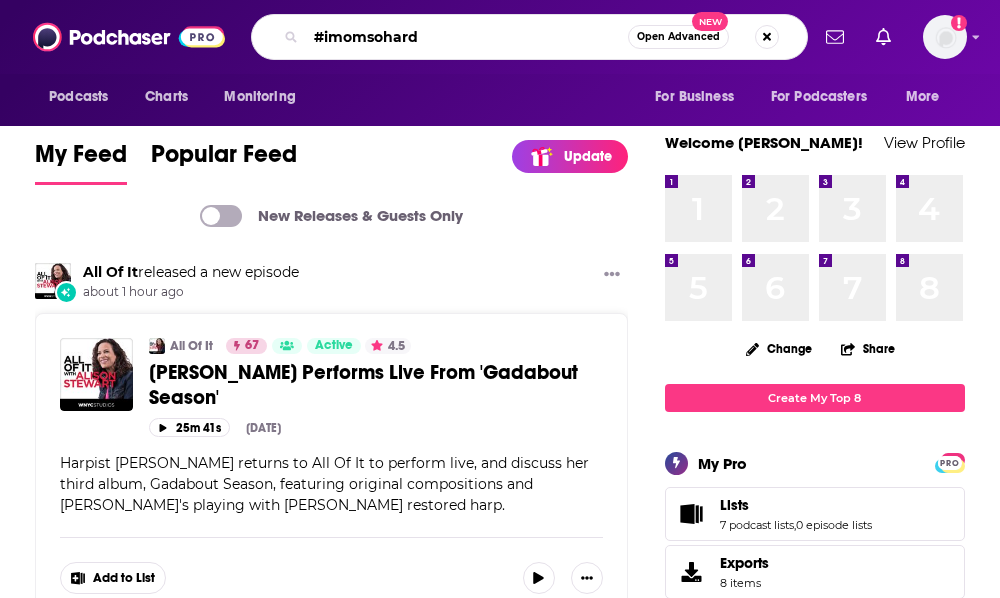 type on "#imomsohard" 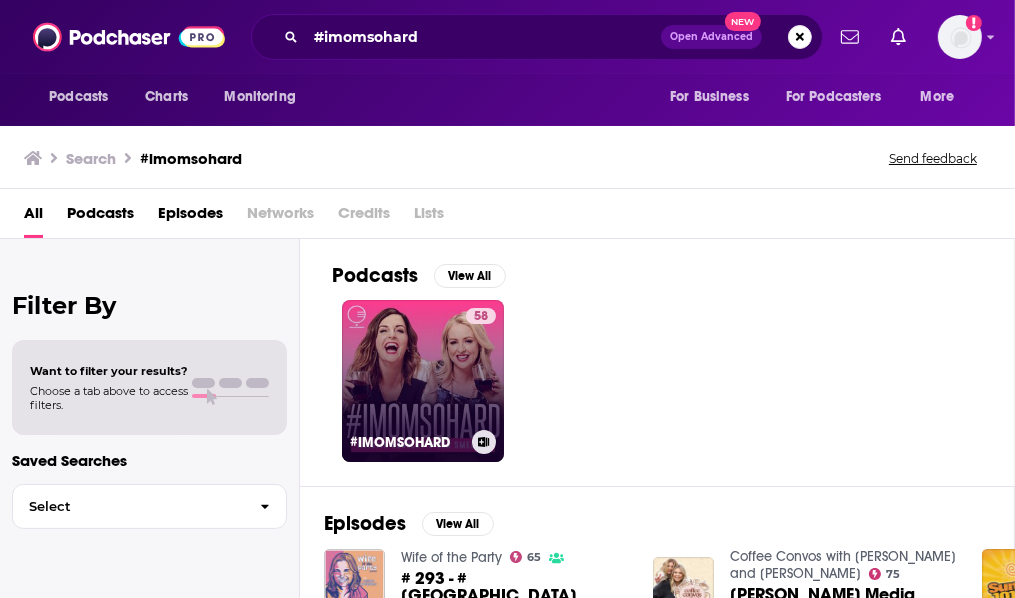 click on "58 #[GEOGRAPHIC_DATA]" at bounding box center [423, 381] 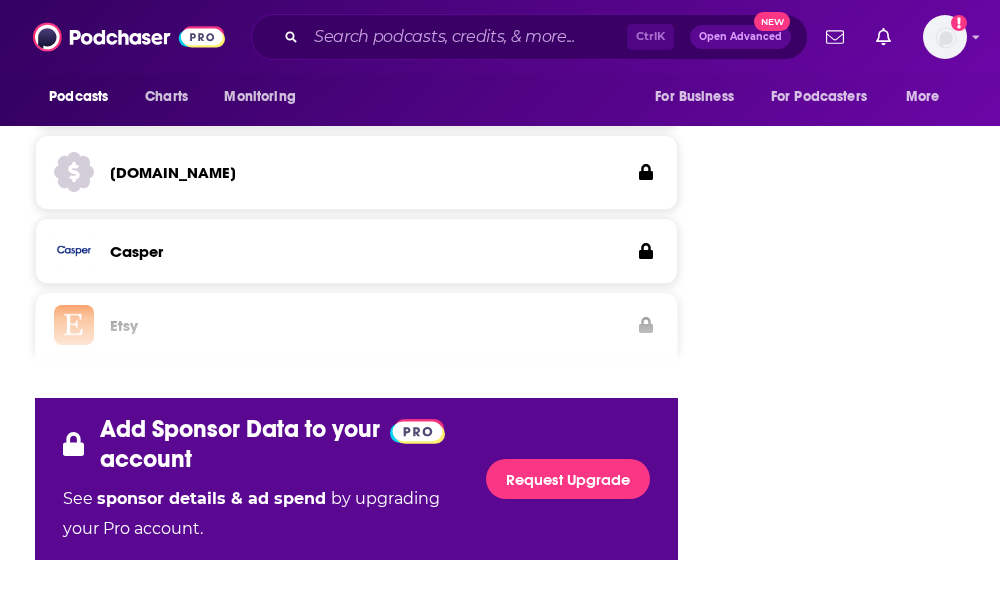 scroll, scrollTop: 3203, scrollLeft: 0, axis: vertical 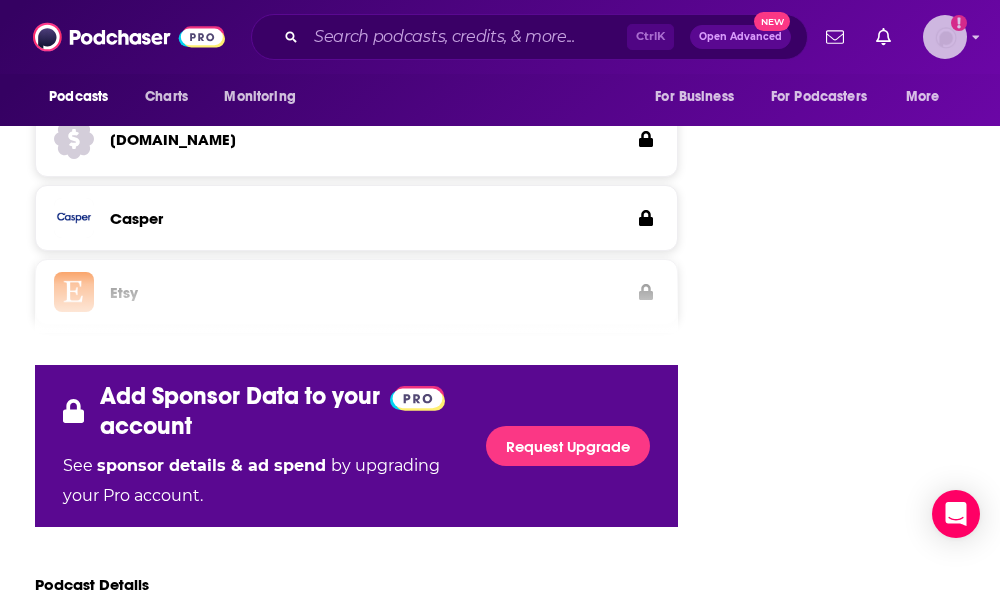 click 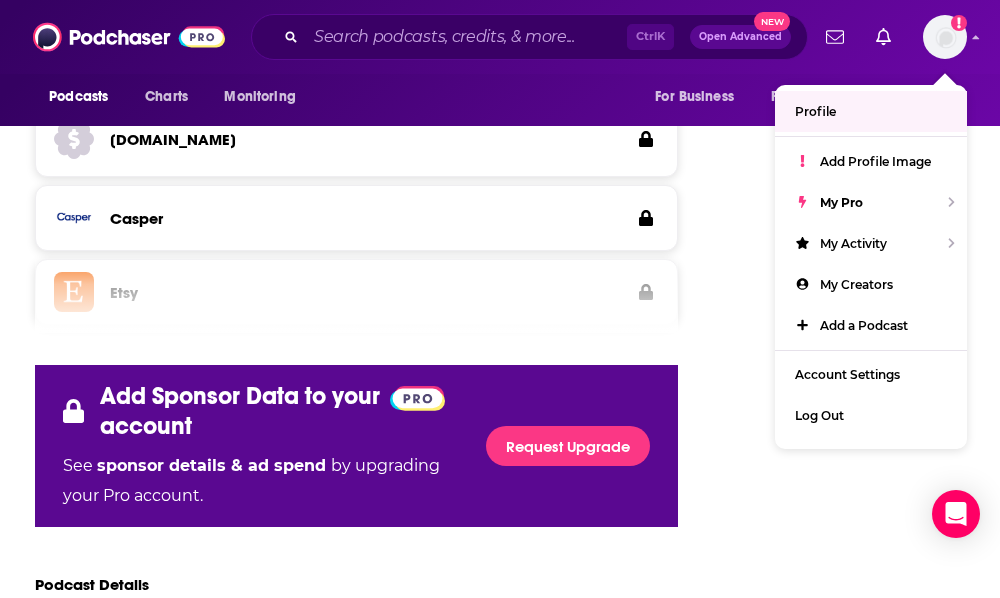 click on "About Insights Episodes 281 Reviews 1 Credits 1 Lists 1 Similar Podcast Insights Reach & Audience Content Social Contacts Charts Rate Card Sponsors Details Similar Contact Podcast Open Website  Verified Partner
Podcast level reach data from Acast podcasts has been independently verified via Podchaser's partner verification program
Reach Power Score™ 58 Total Monthly Listens 39k-58k New Episode Listens 7.6k-9.2k Export One-Sheet Audience Demographics Gender [DEMOGRAPHIC_DATA] Age [DEMOGRAPHIC_DATA] yo Income $ $ $ $ $ Parental Status Parents Countries 1 [GEOGRAPHIC_DATA] 2 [GEOGRAPHIC_DATA] 3 [GEOGRAPHIC_DATA] 4 [GEOGRAPHIC_DATA] 5 [GEOGRAPHIC_DATA] Top Cities [GEOGRAPHIC_DATA], [GEOGRAPHIC_DATA] , [US_STATE], [GEOGRAPHIC_DATA] , [GEOGRAPHIC_DATA], [GEOGRAPHIC_DATA] , [GEOGRAPHIC_DATA], [GEOGRAPHIC_DATA] , [GEOGRAPHIC_DATA], [GEOGRAPHIC_DATA] , [GEOGRAPHIC_DATA], [GEOGRAPHIC_DATA] Interests Friends, Family & Relationships , Toys, Children & Baby , Restaurants, Food & Grocery , Wedding , Television & Film , Shopping & Retail Jobs Technicians , Fashion Stylists , Medical Technologists , Teachers , Nurses , Directors Ethnicities [DEMOGRAPHIC_DATA] / [DEMOGRAPHIC_DATA] , [DEMOGRAPHIC_DATA] , [DEMOGRAPHIC_DATA] , [DEMOGRAPHIC_DATA] 98k" at bounding box center [359, 1662] 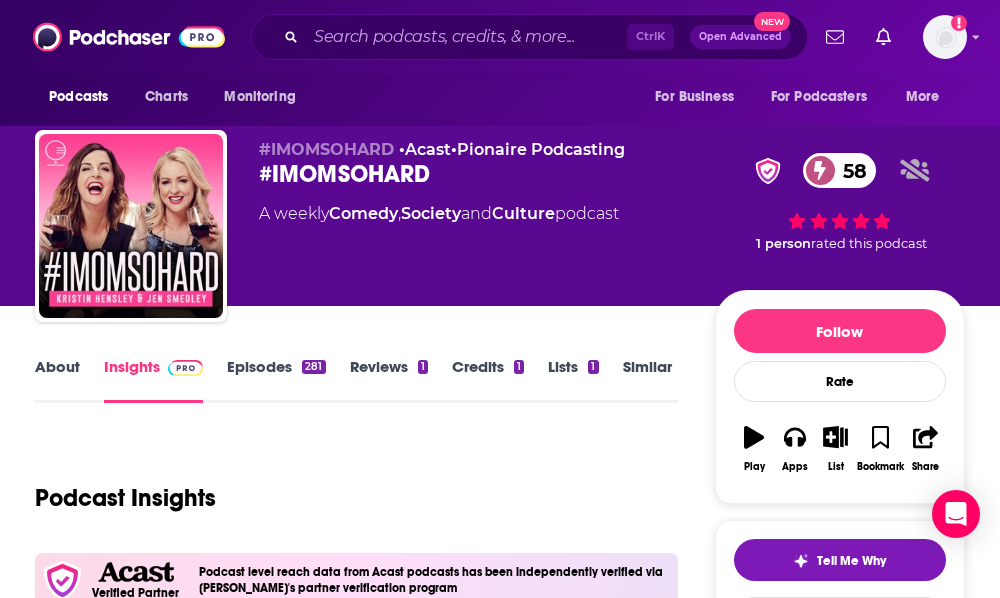 scroll, scrollTop: 3, scrollLeft: 0, axis: vertical 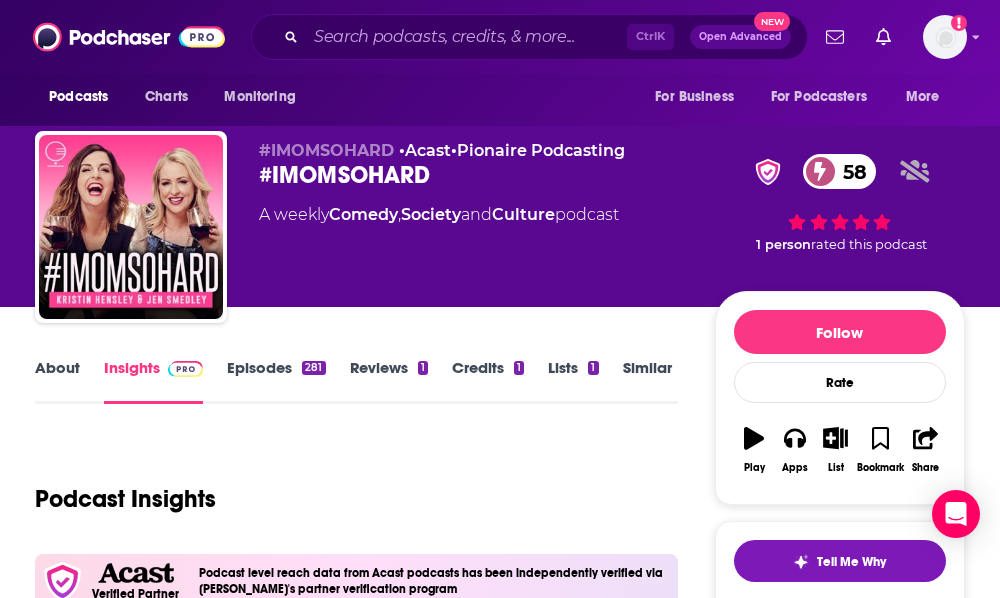 click on "Episodes 281" at bounding box center (276, 381) 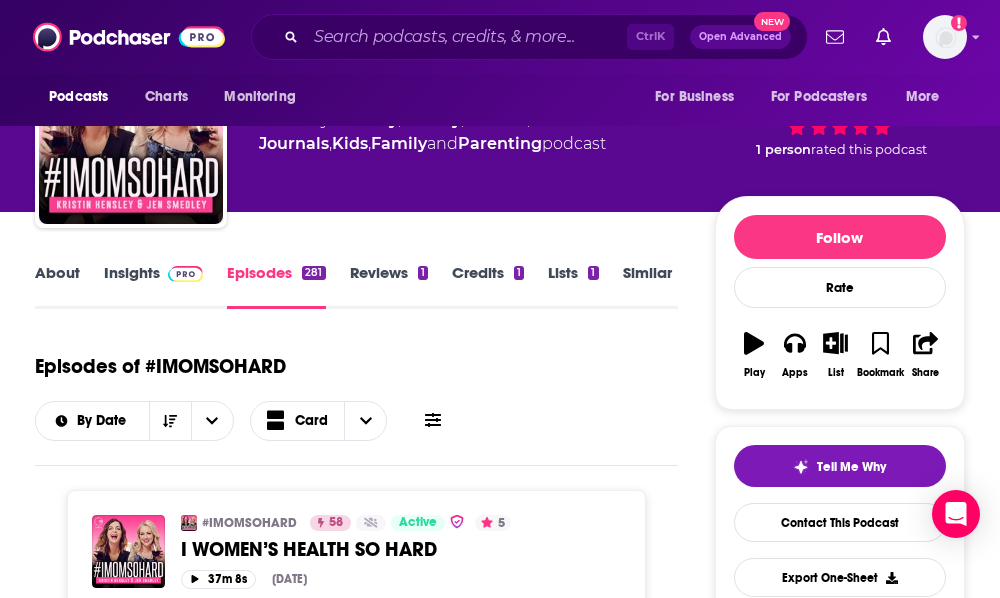 scroll, scrollTop: 0, scrollLeft: 0, axis: both 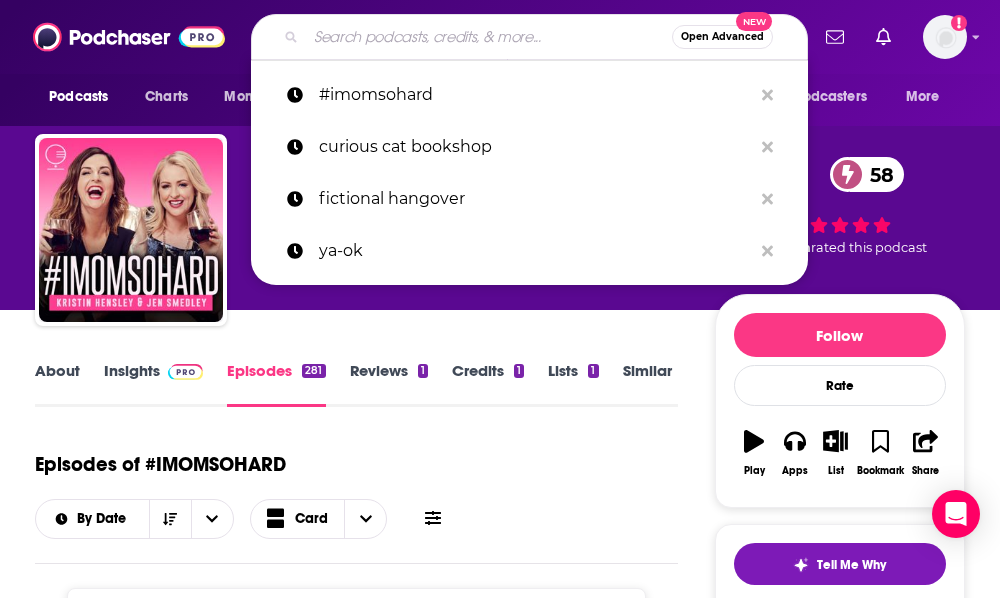 click at bounding box center (489, 37) 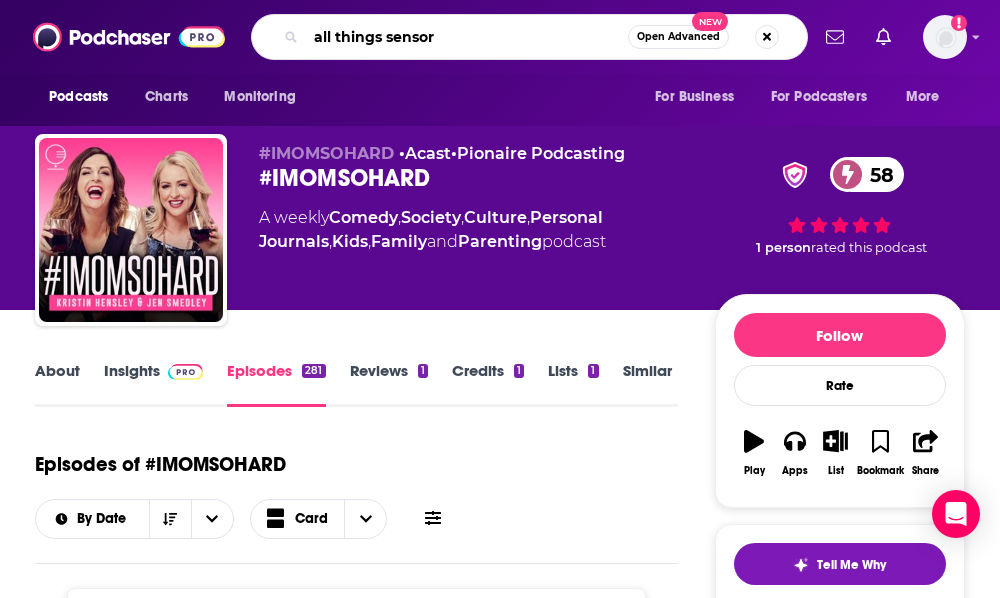 type on "all things sensory" 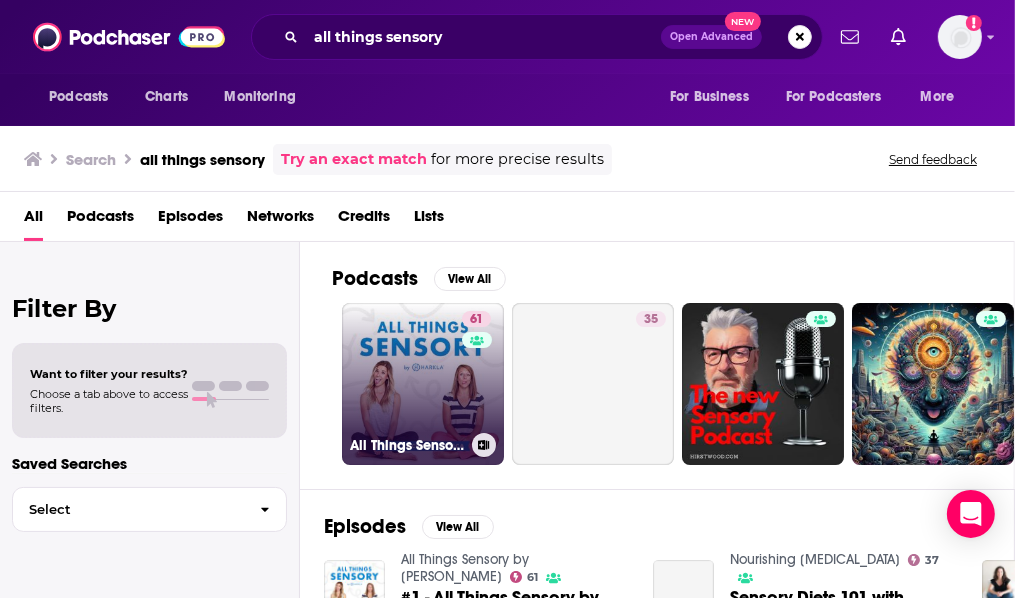 click on "61 All Things Sensory by [PERSON_NAME]" at bounding box center [423, 384] 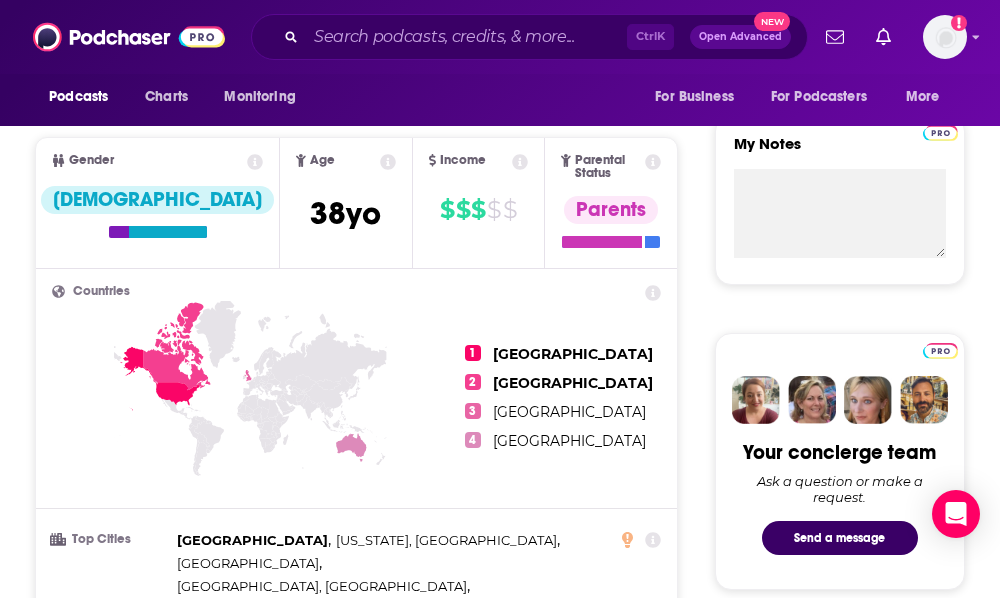 scroll, scrollTop: 0, scrollLeft: 0, axis: both 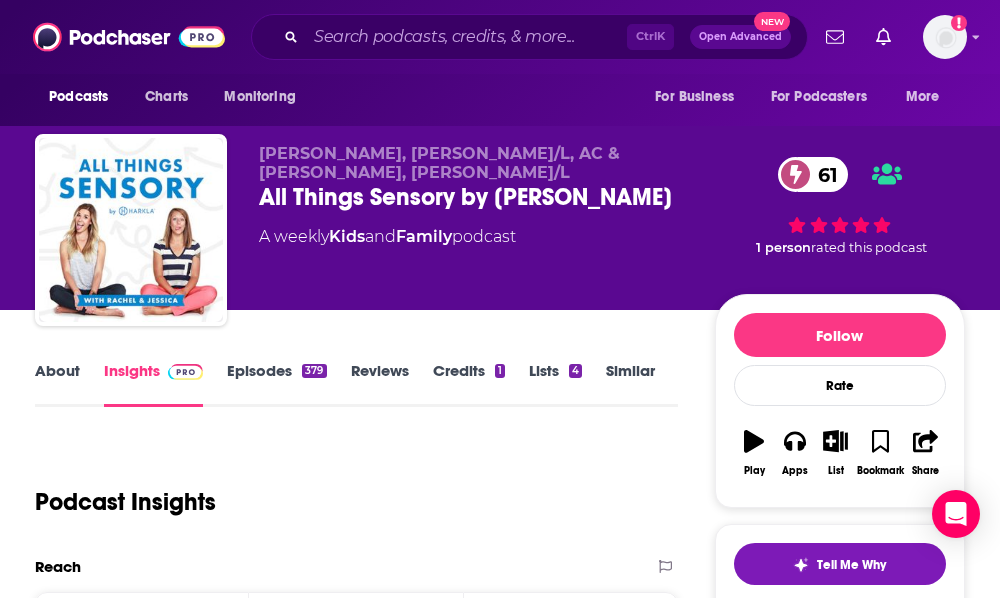click on "About Insights Episodes 379 Reviews Credits 1 Lists 4 Similar Podcast Insights Reach & Audience Content Social Contacts Charts Rate Card Sponsors Details Similar Contact Podcast Open Website  Reach Power Score™ 61 Total Monthly Listens 22k-33k New Episode Listens 3.7k-5.7k Export One-Sheet Audience Demographics Gender [DEMOGRAPHIC_DATA] Age [DEMOGRAPHIC_DATA] yo Income $ $ $ $ $ Parental Status Parents Countries 1 [GEOGRAPHIC_DATA] 2 [GEOGRAPHIC_DATA] 3 [GEOGRAPHIC_DATA] 4 [GEOGRAPHIC_DATA] Top Cities [GEOGRAPHIC_DATA] , [US_STATE], [GEOGRAPHIC_DATA] , [GEOGRAPHIC_DATA] , [GEOGRAPHIC_DATA], [GEOGRAPHIC_DATA] , [US_STATE], [GEOGRAPHIC_DATA] , [GEOGRAPHIC_DATA], [GEOGRAPHIC_DATA] Interests Nonfiction , News , Art/culture , Books , Technology , Literature Jobs Education Specialists , Authors/Writers , Teachers , Directors , Editors , Consultants Ethnicities White / [DEMOGRAPHIC_DATA] , [DEMOGRAPHIC_DATA] , [DEMOGRAPHIC_DATA] , [DEMOGRAPHIC_DATA] Show More Content Political Skew Neutral/Mixed Socials Instagram @allthingssensorypodcast 63k Contacts     Manager Casey Ames [EMAIL_ADDRESS][DOMAIN_NAME] [PERSON_NAME][EMAIL_ADDRESS][DOMAIN_NAME]     Other Contact [PERSON_NAME] and [PERSON_NAME] [EMAIL_ADDRESS][DOMAIN_NAME] [EMAIL_ADDRESS][DOMAIN_NAME]     5" at bounding box center [359, 4552] 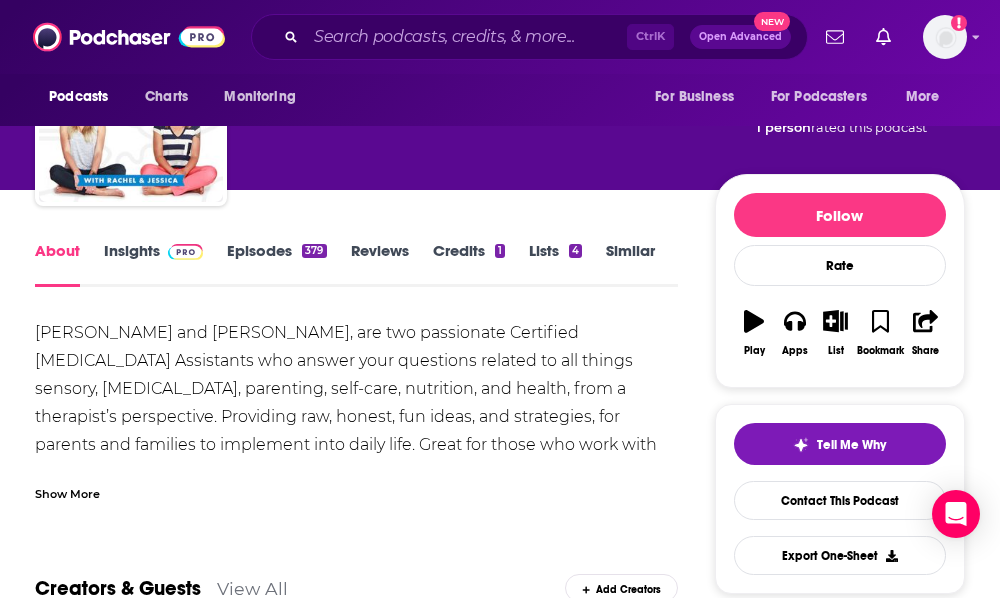 scroll, scrollTop: 128, scrollLeft: 0, axis: vertical 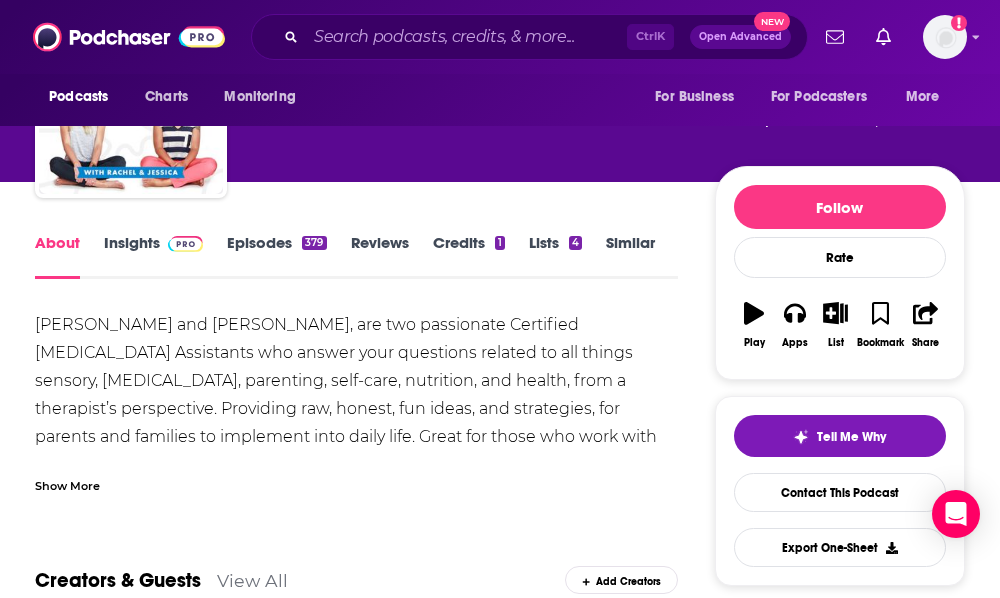 click on "Insights" at bounding box center [153, 256] 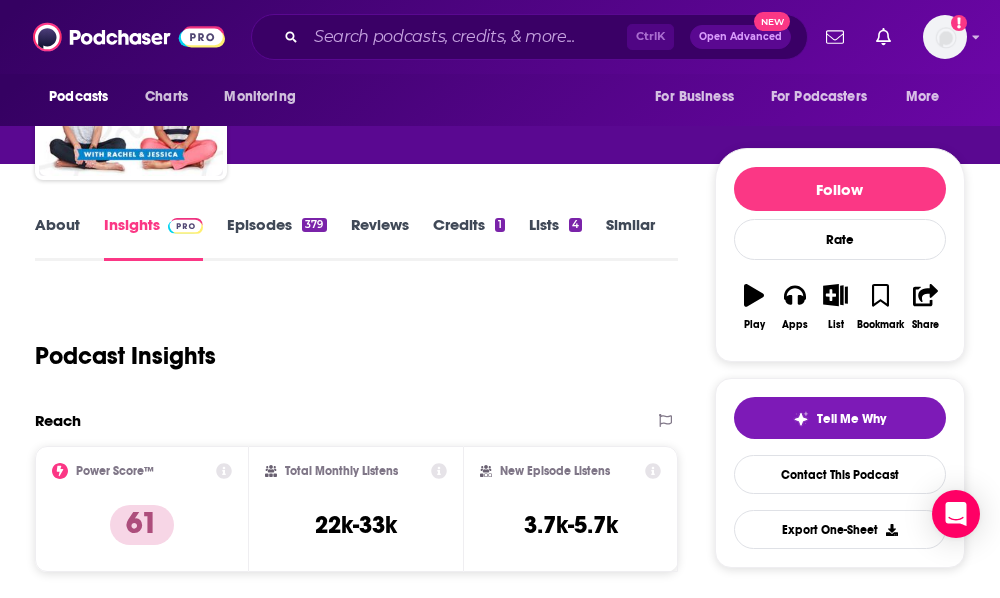 scroll, scrollTop: 0, scrollLeft: 0, axis: both 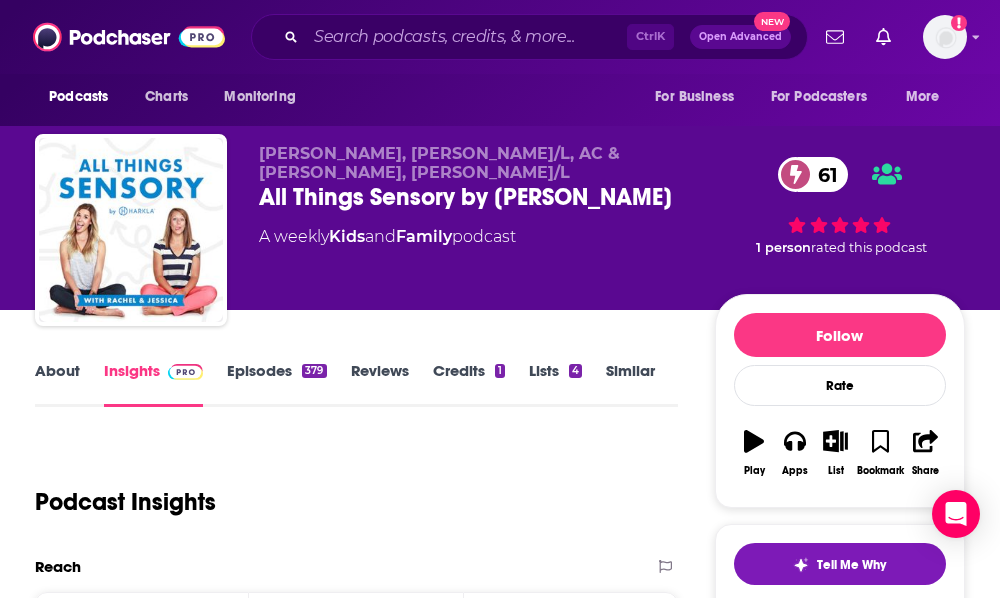 click on "Episodes 379" at bounding box center (276, 384) 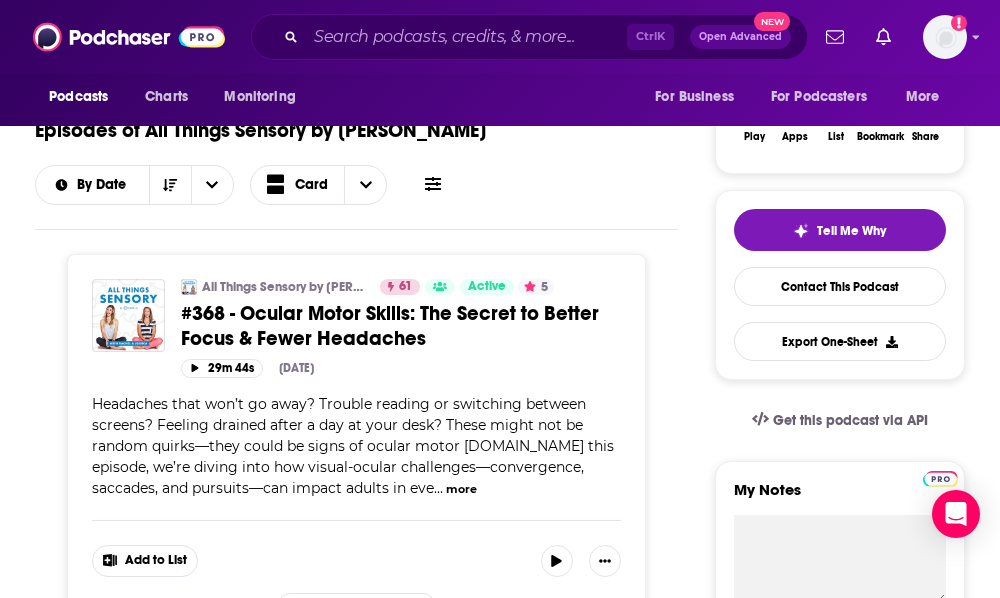scroll, scrollTop: 44, scrollLeft: 0, axis: vertical 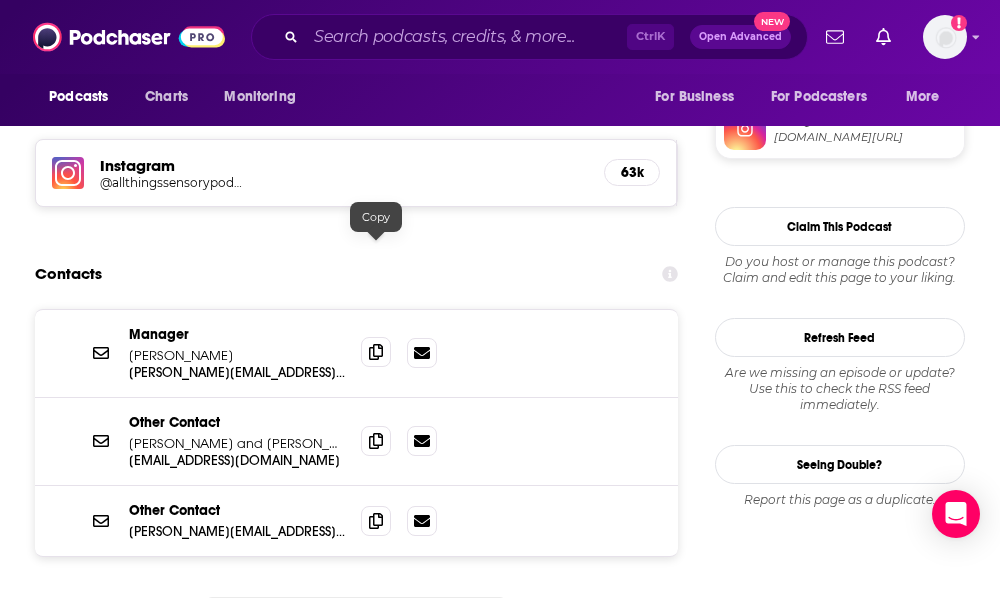 click 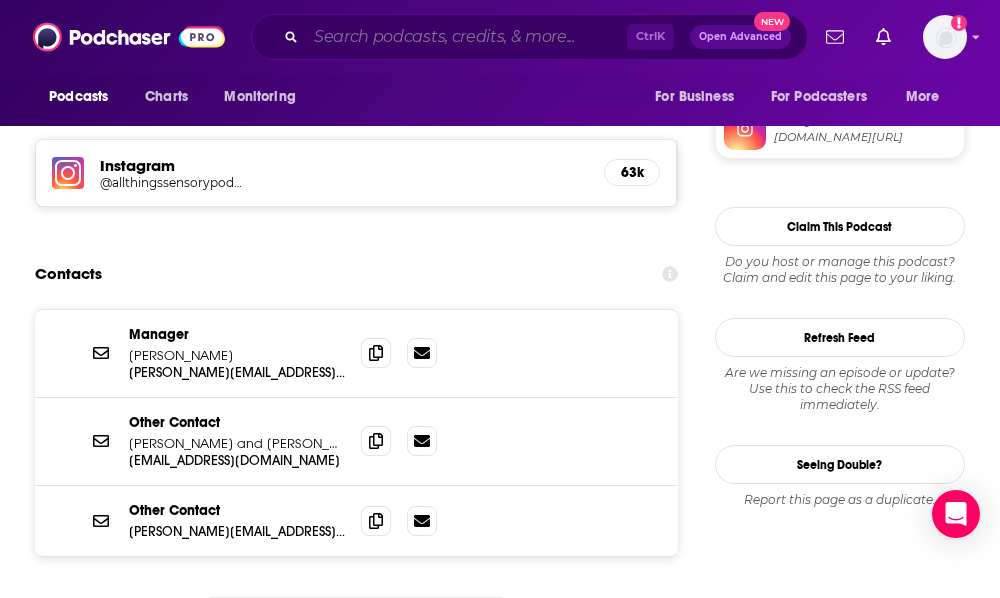 click at bounding box center (466, 37) 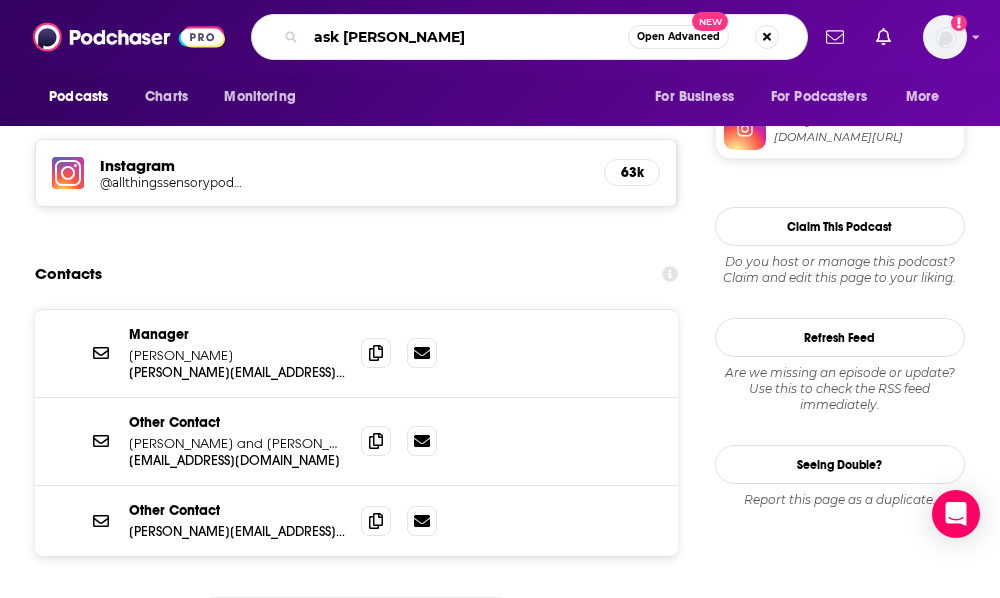 type on "ask [PERSON_NAME]" 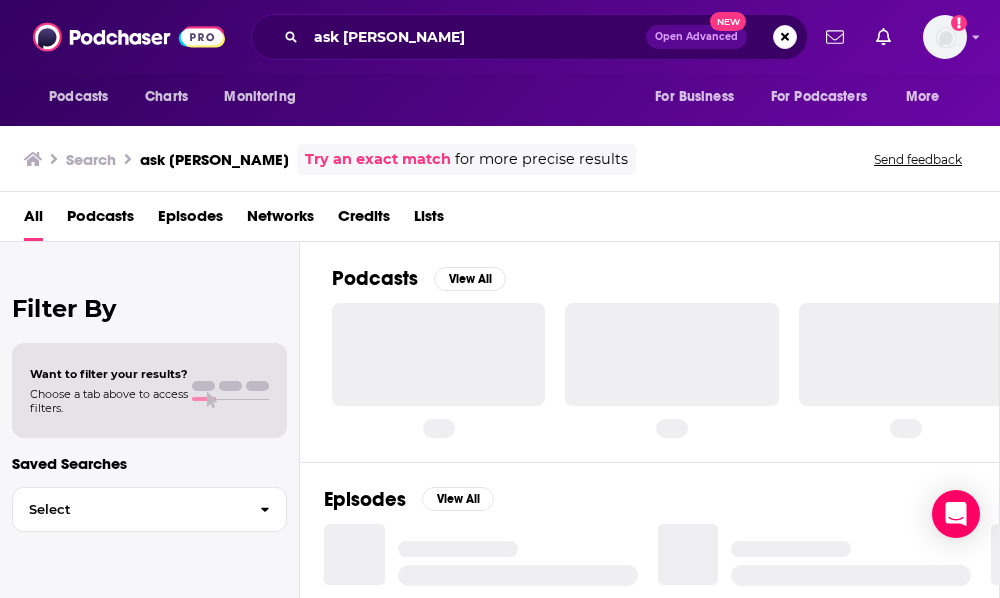 scroll, scrollTop: 0, scrollLeft: 0, axis: both 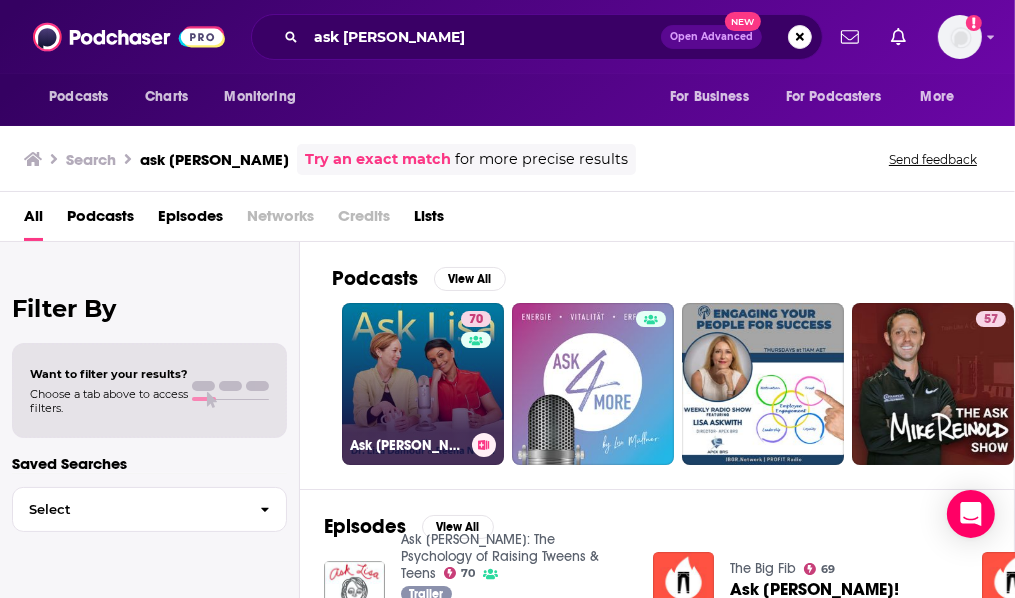 click on "70 Ask [PERSON_NAME]: The Psychology of Raising Tweens & Teens" at bounding box center [423, 384] 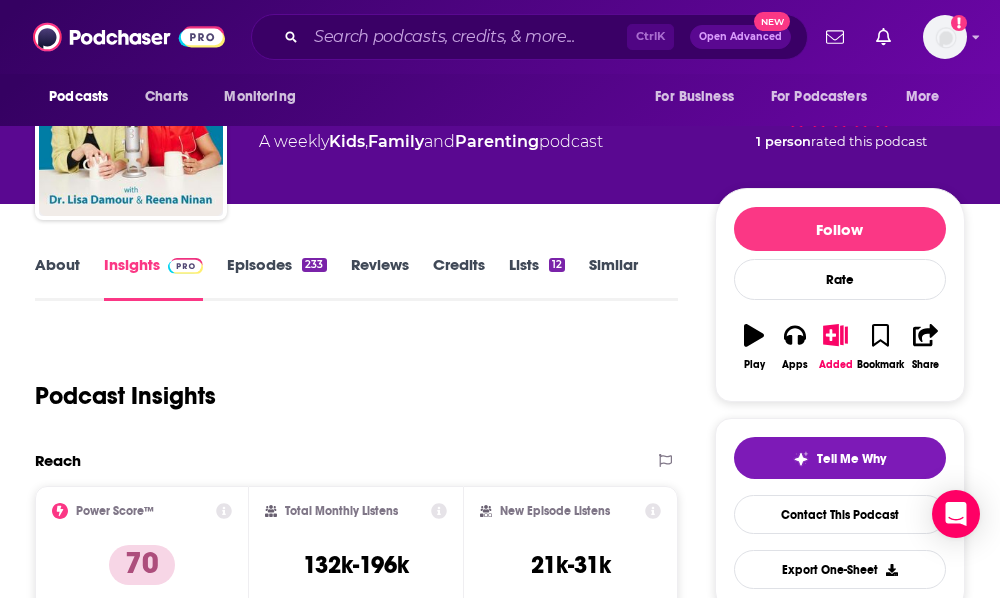 scroll, scrollTop: 104, scrollLeft: 0, axis: vertical 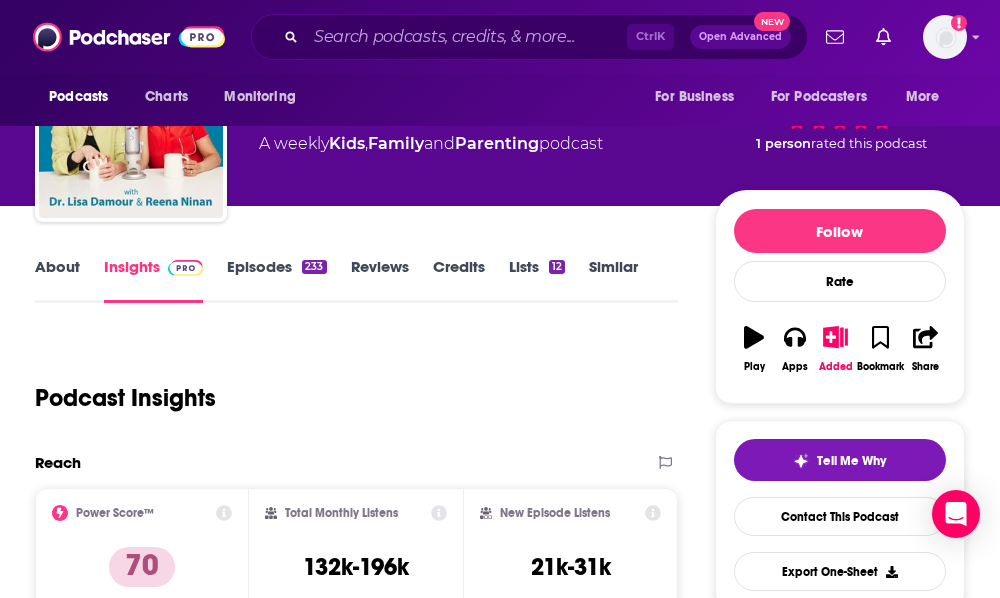 click on "About" at bounding box center [57, 280] 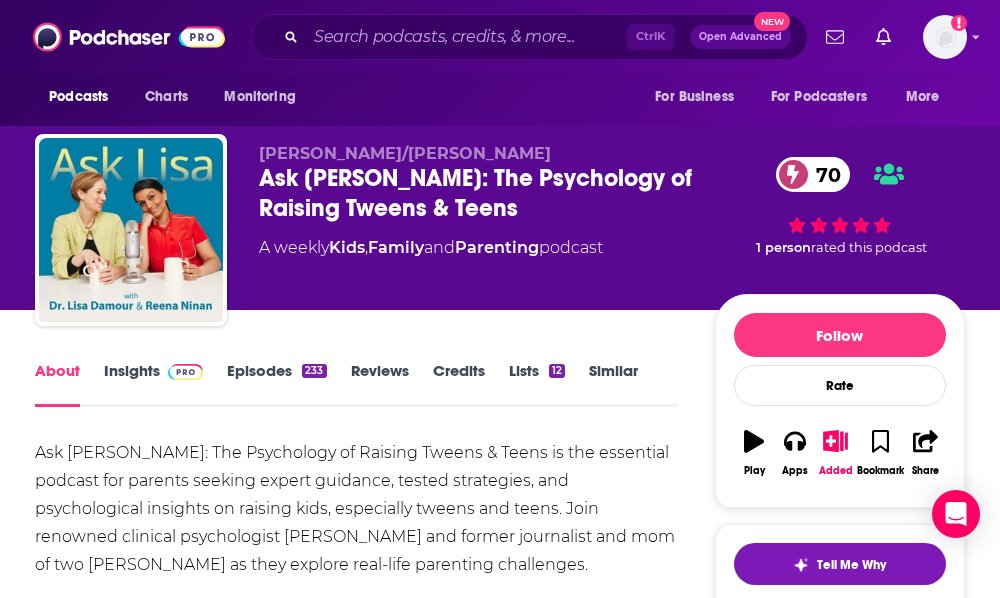 scroll, scrollTop: 104, scrollLeft: 0, axis: vertical 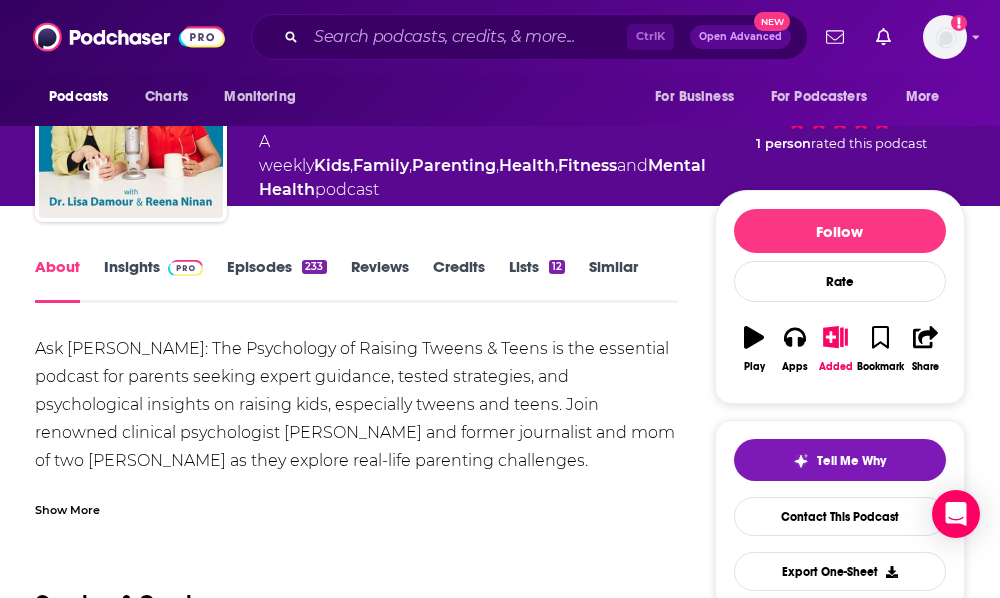 click on "Episodes 233" at bounding box center (276, 280) 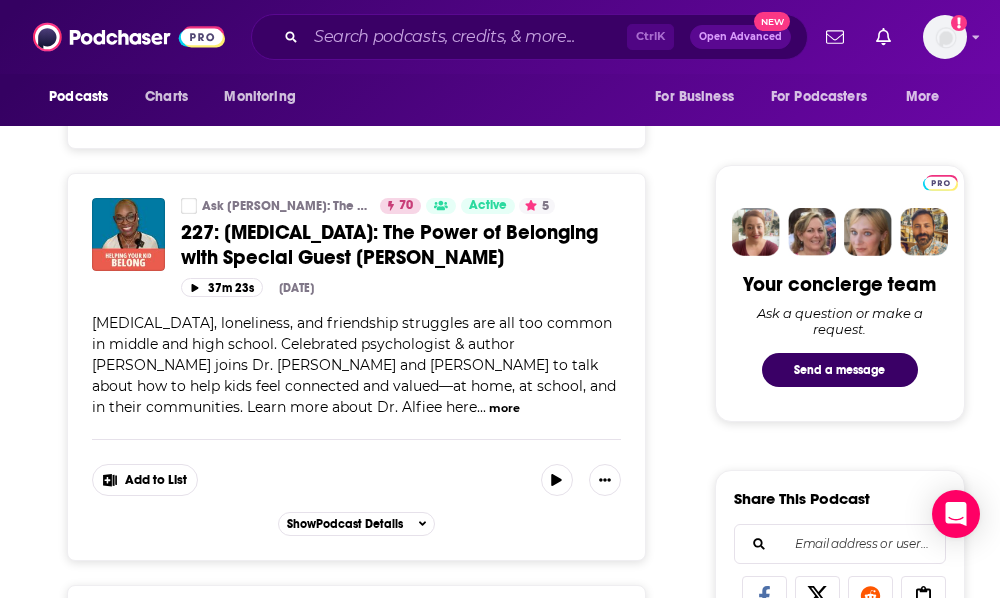 scroll, scrollTop: 850, scrollLeft: 0, axis: vertical 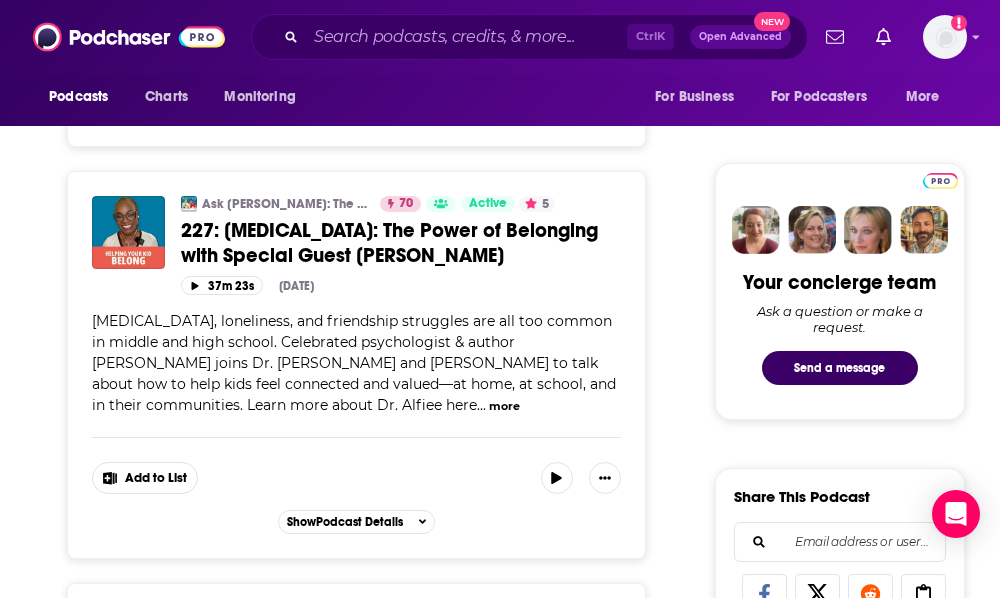 click on "[MEDICAL_DATA], loneliness, and friendship struggles are all too common in middle and high school. Celebrated psychologist & author [PERSON_NAME] joins Dr. [PERSON_NAME] and [PERSON_NAME] to talk about how to help kids feel connected and valued—at home, at school, and in their communities.
Learn more about Dr. Alfiee here" at bounding box center (354, 363) 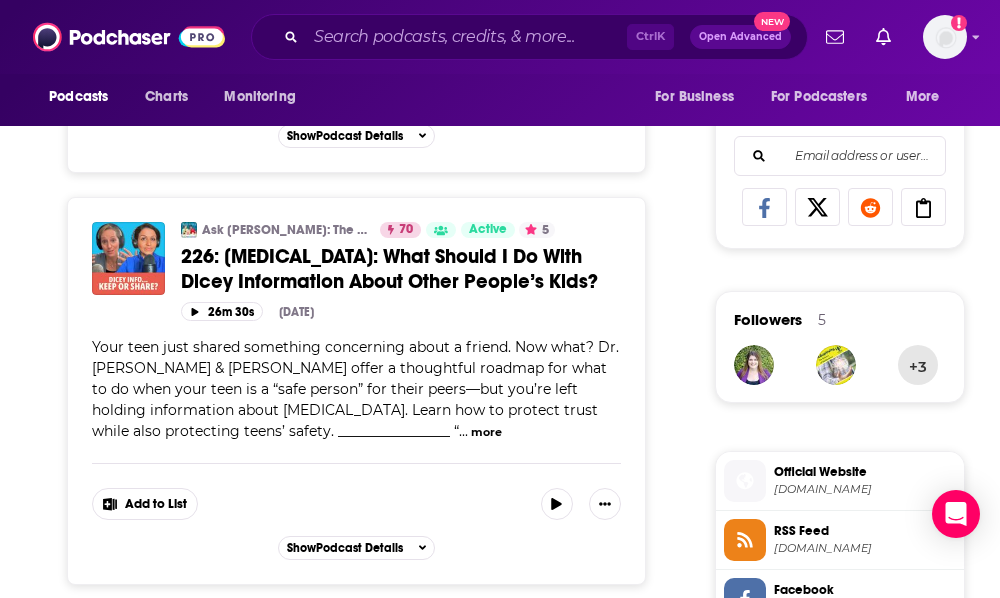 scroll, scrollTop: 1796, scrollLeft: 0, axis: vertical 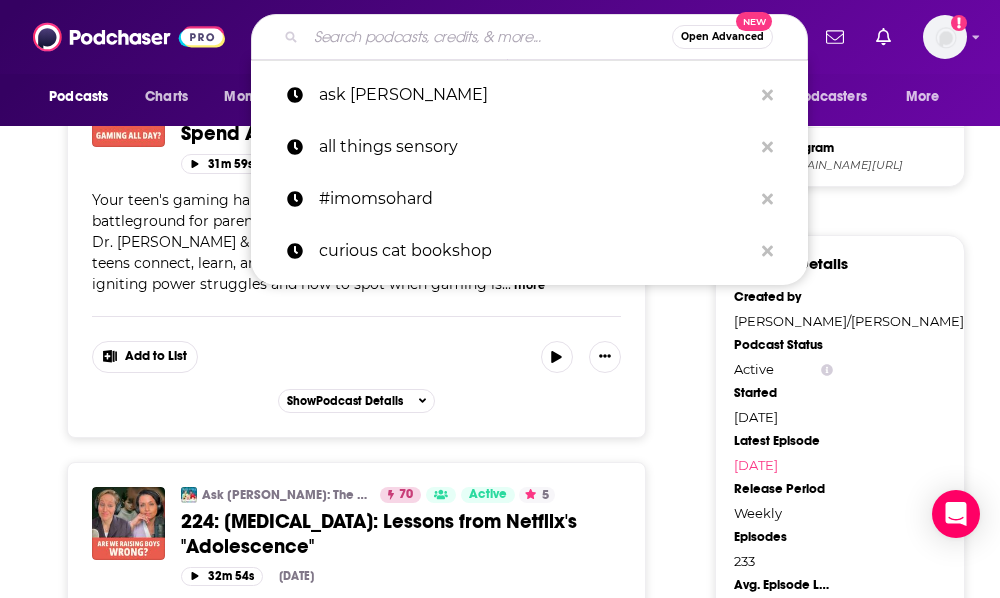 click at bounding box center [489, 37] 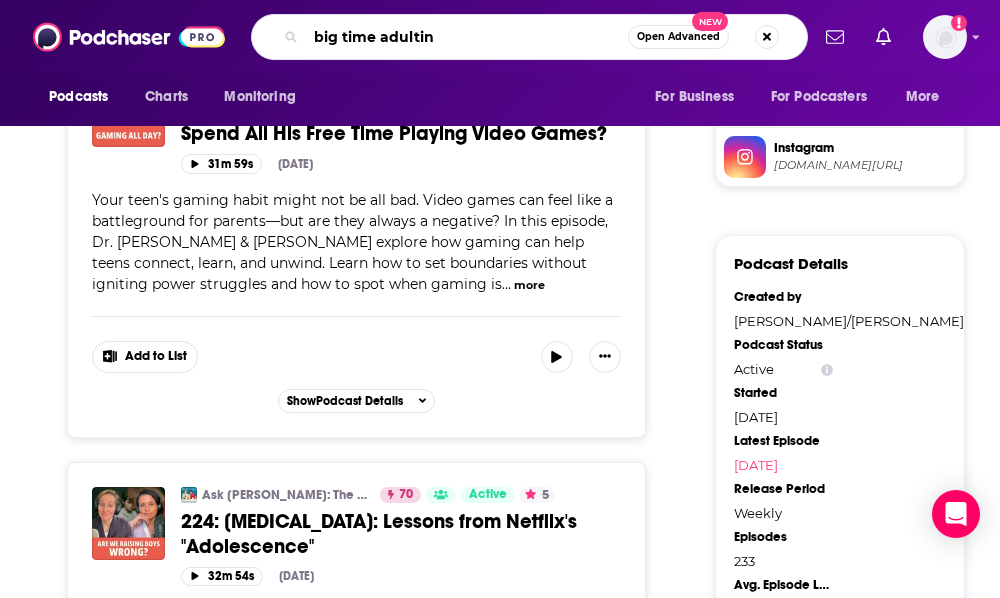 type on "big time adulting" 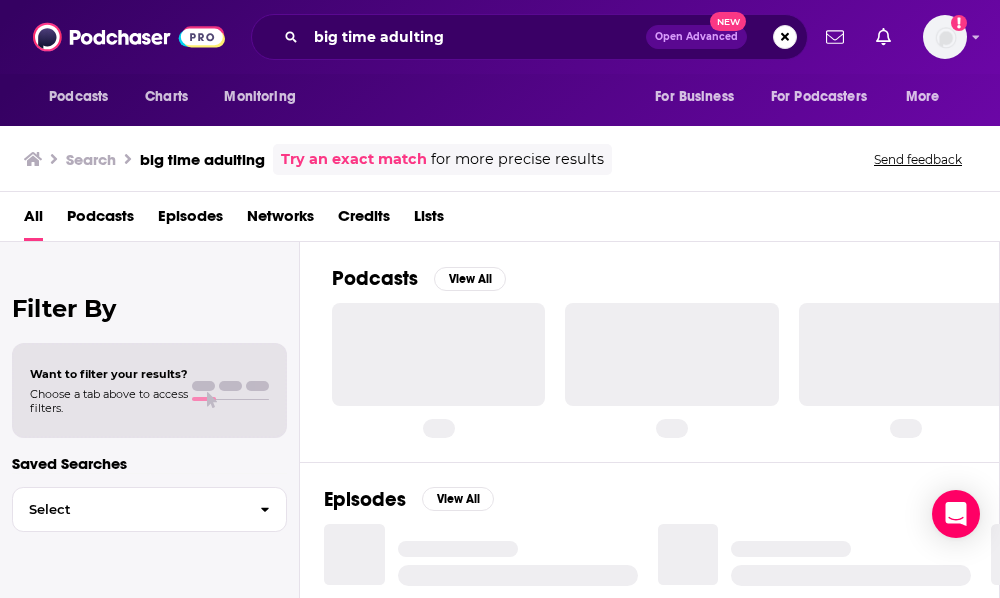 scroll, scrollTop: 0, scrollLeft: 0, axis: both 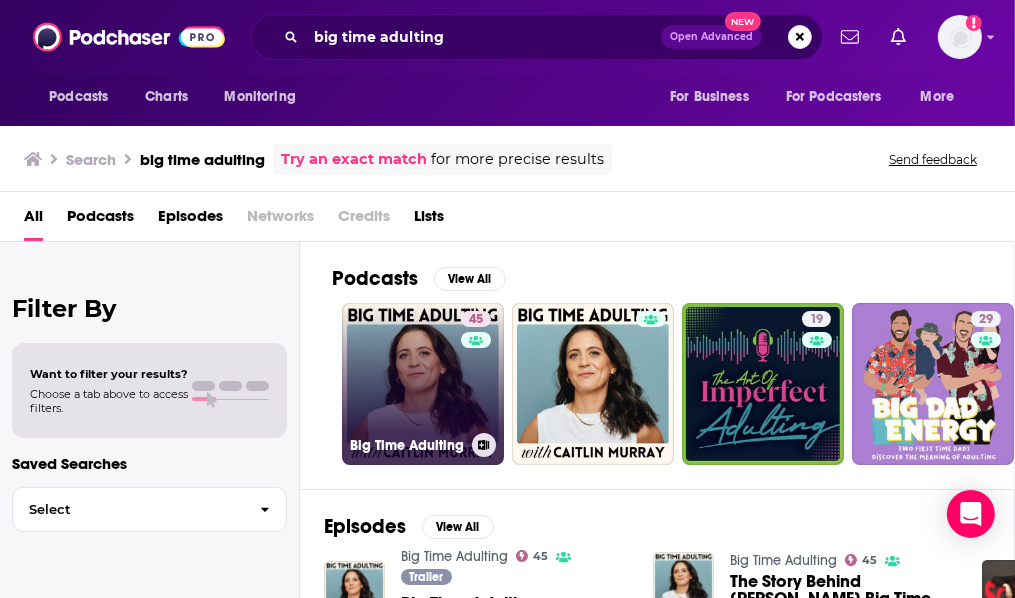 click on "45 Big Time Adulting" at bounding box center [423, 384] 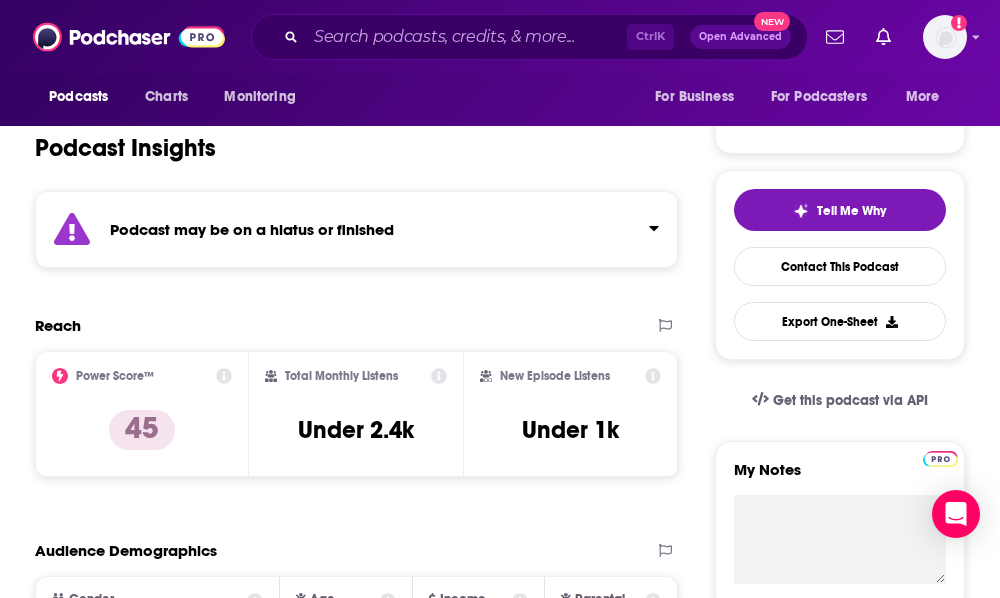scroll, scrollTop: 355, scrollLeft: 0, axis: vertical 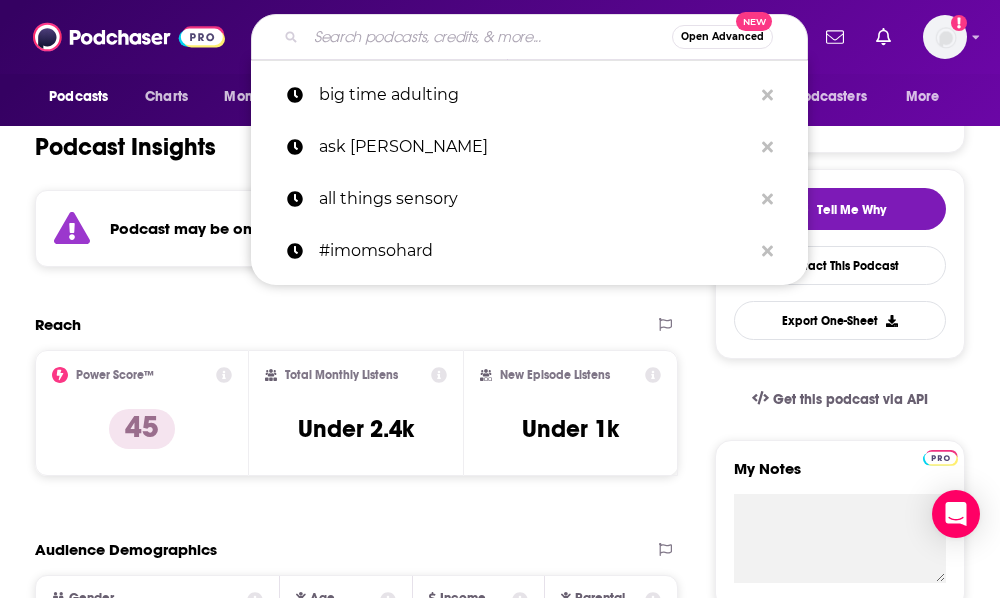 click at bounding box center (489, 37) 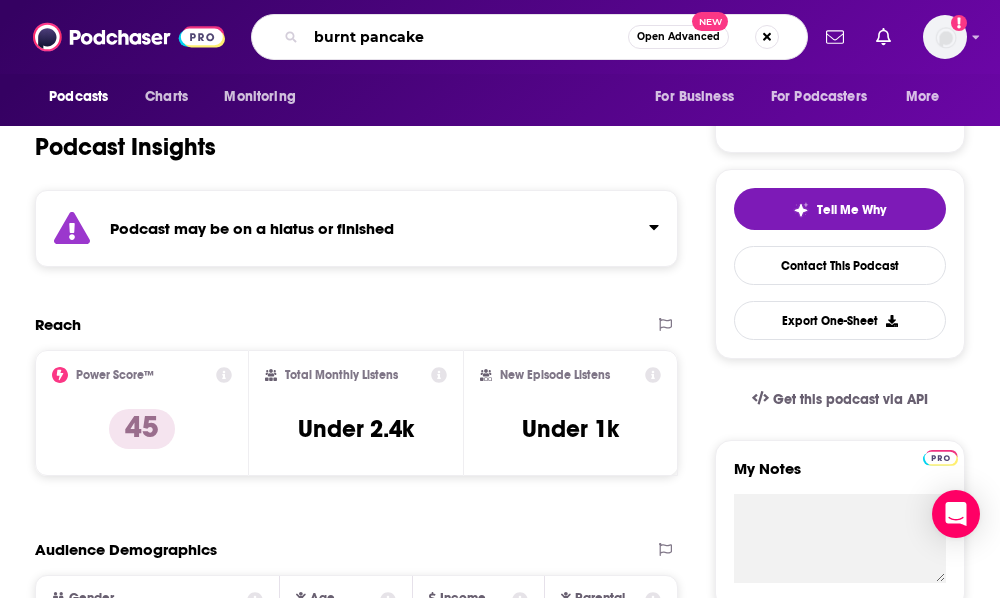 type on "burnt pancakes" 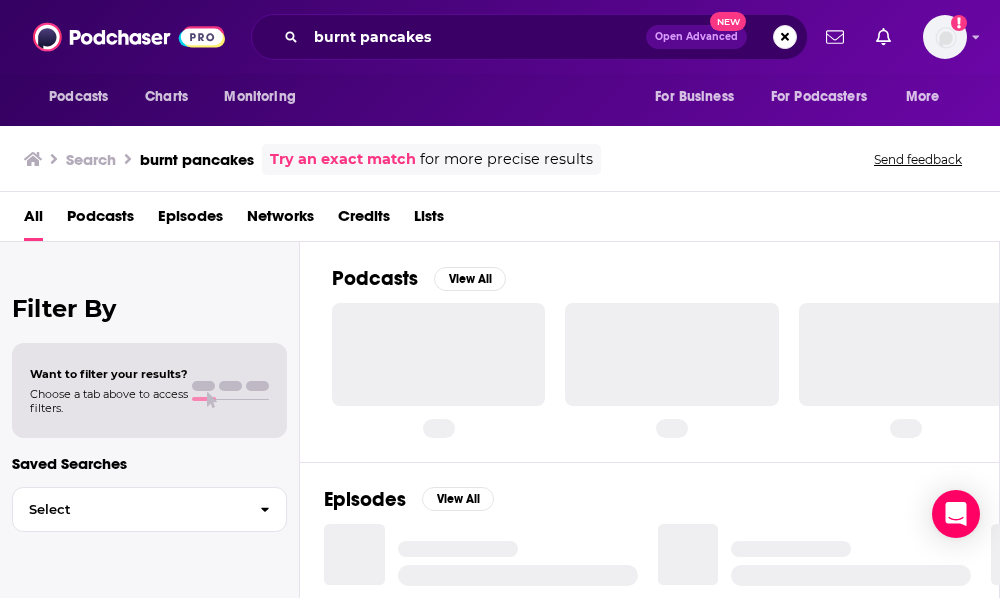 scroll, scrollTop: 0, scrollLeft: 0, axis: both 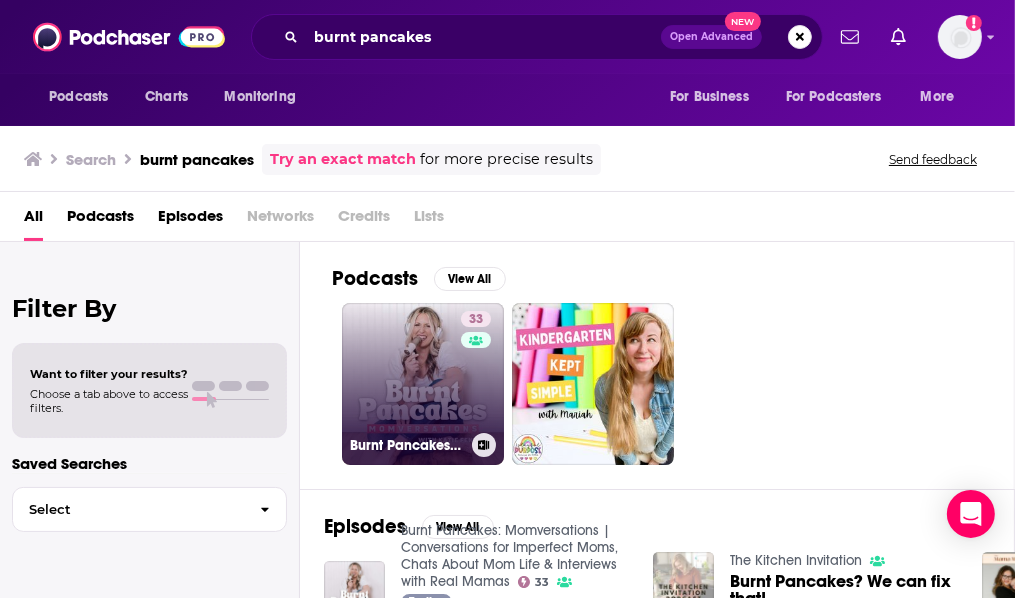 click on "33 Burnt Pancakes: Momversations | Conversations for Imperfect Moms, Chats About Mom Life & Interviews with Real Mamas" at bounding box center [423, 384] 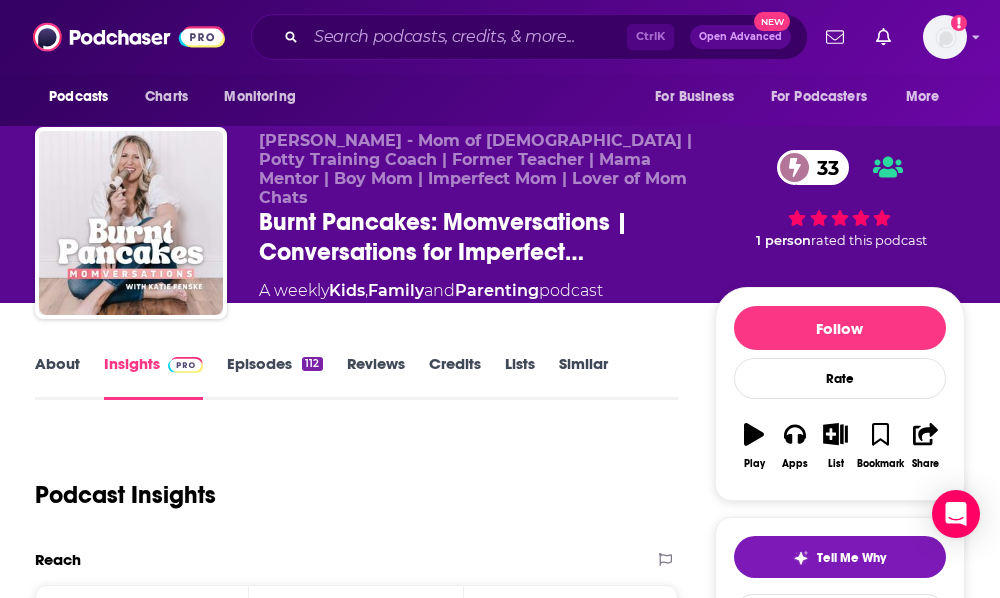 scroll, scrollTop: 0, scrollLeft: 0, axis: both 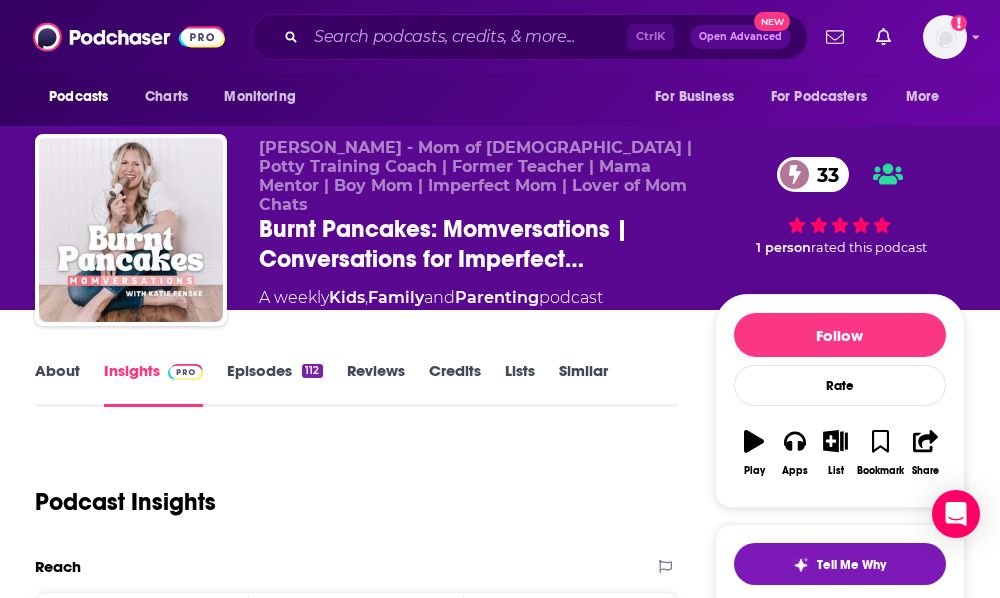 click on "Episodes 112" at bounding box center [274, 384] 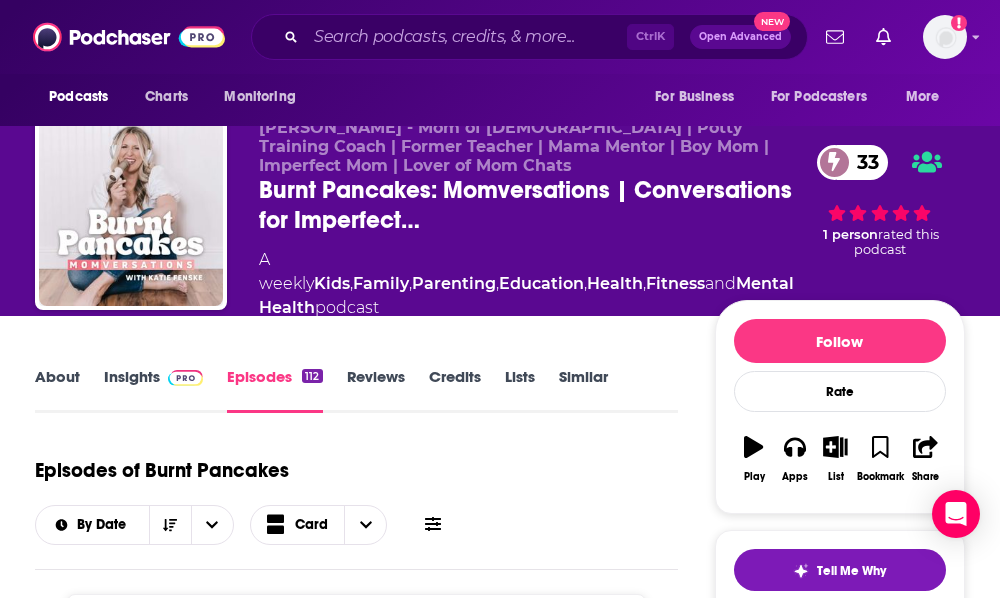 scroll, scrollTop: 0, scrollLeft: 0, axis: both 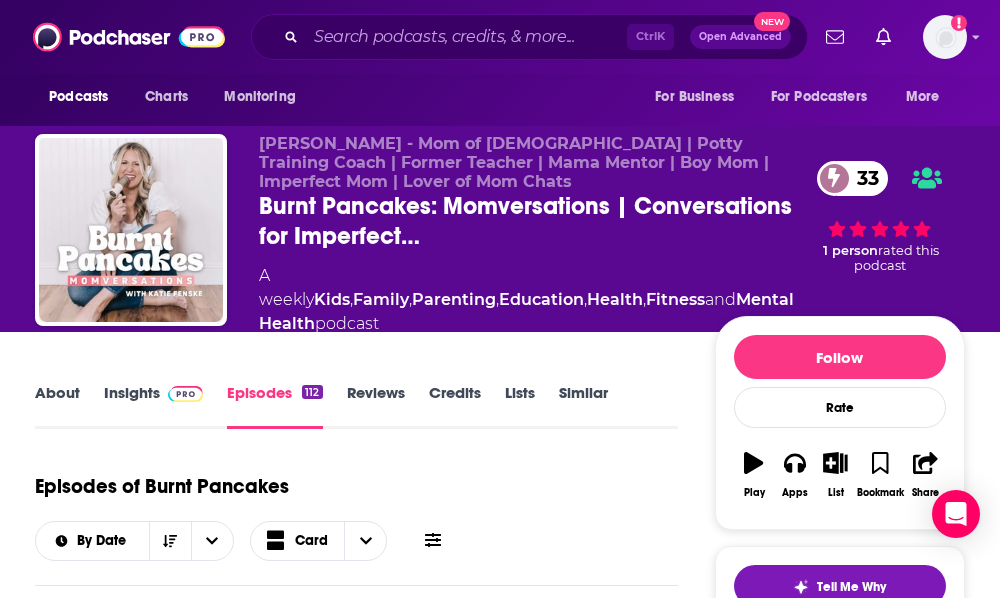 click on "Insights" at bounding box center [153, 406] 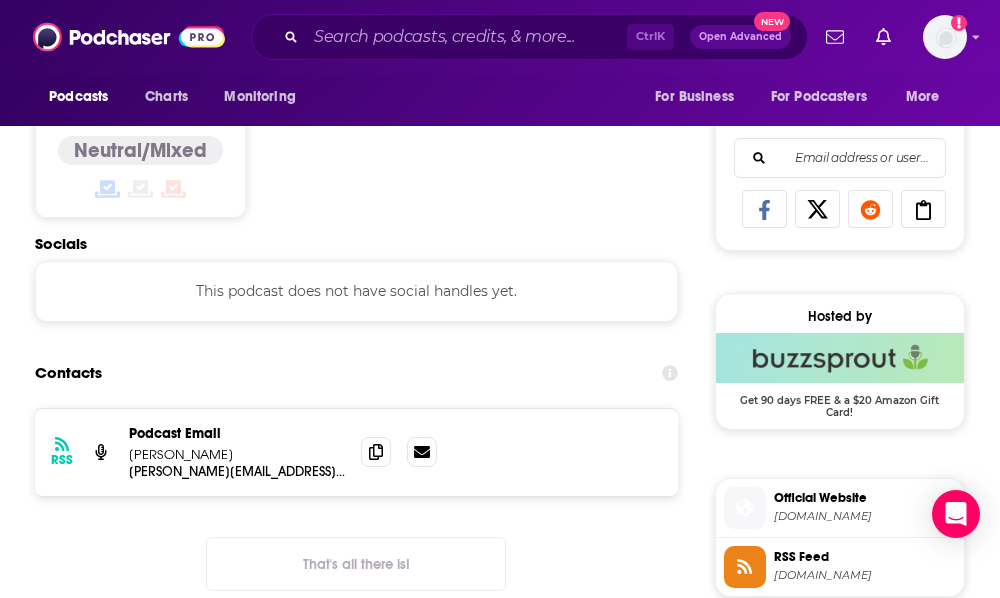 scroll, scrollTop: 1331, scrollLeft: 0, axis: vertical 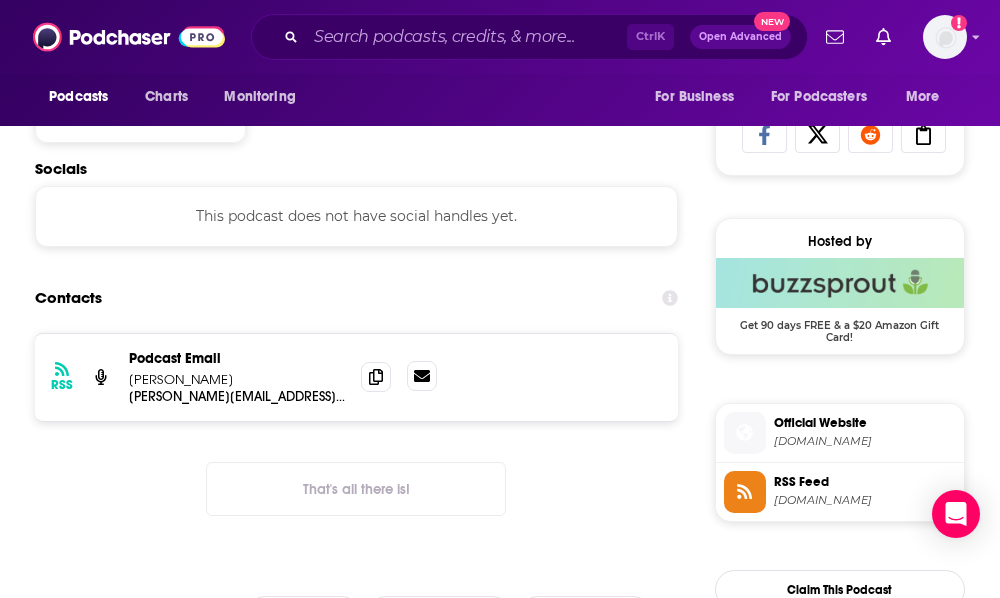 click 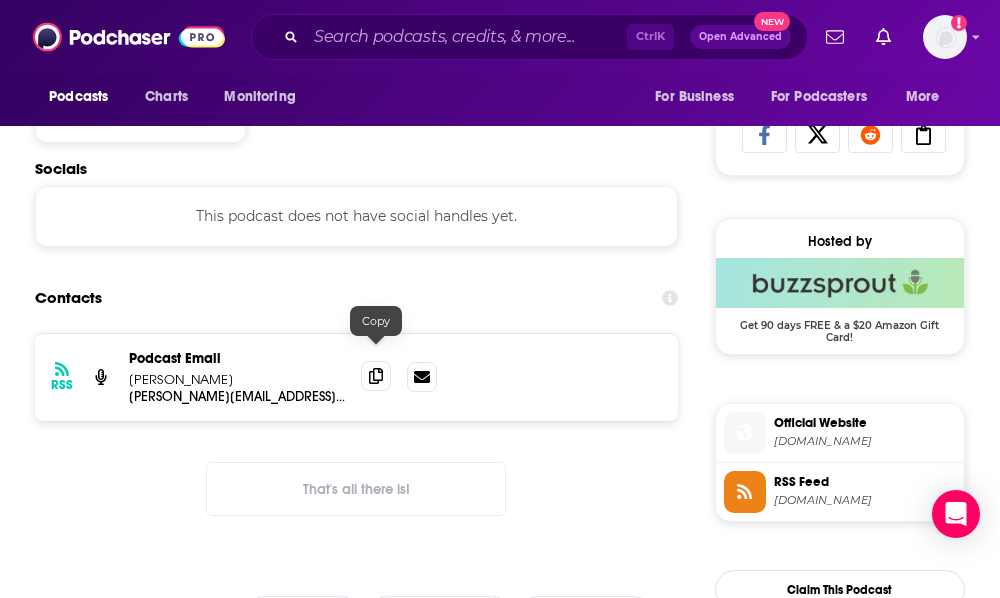 click 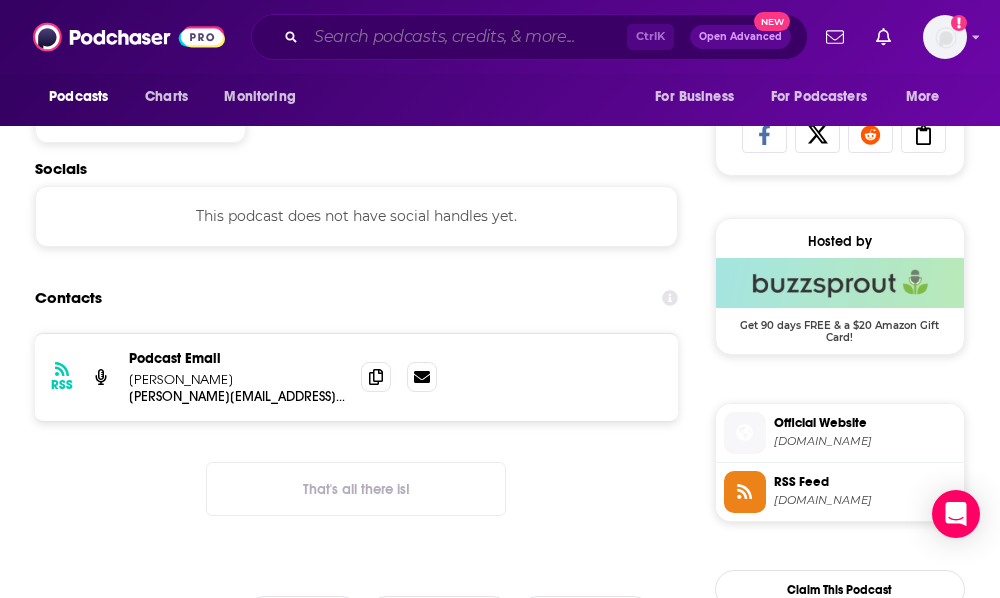 click at bounding box center [466, 37] 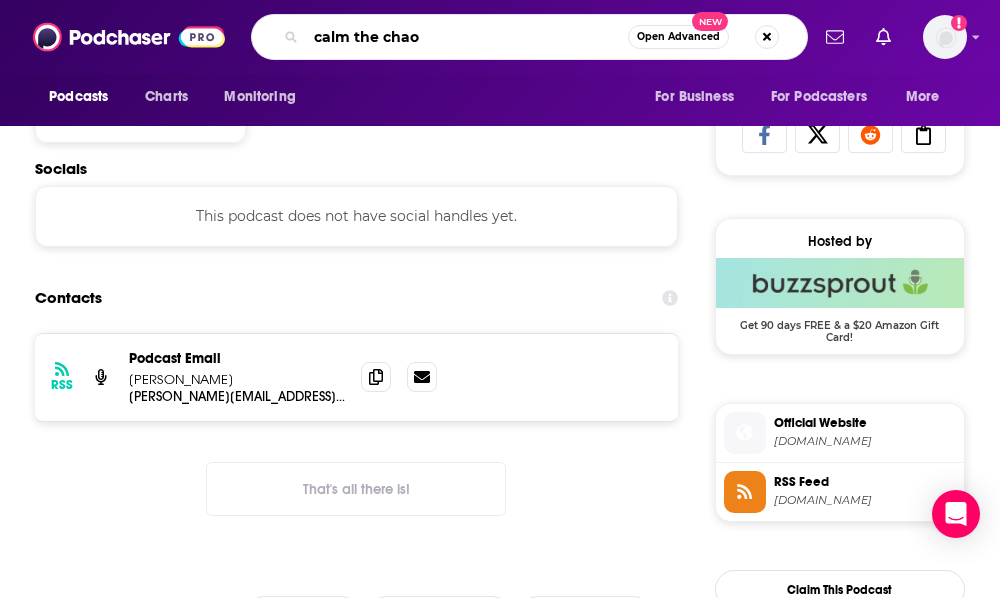 type on "calm the chaos" 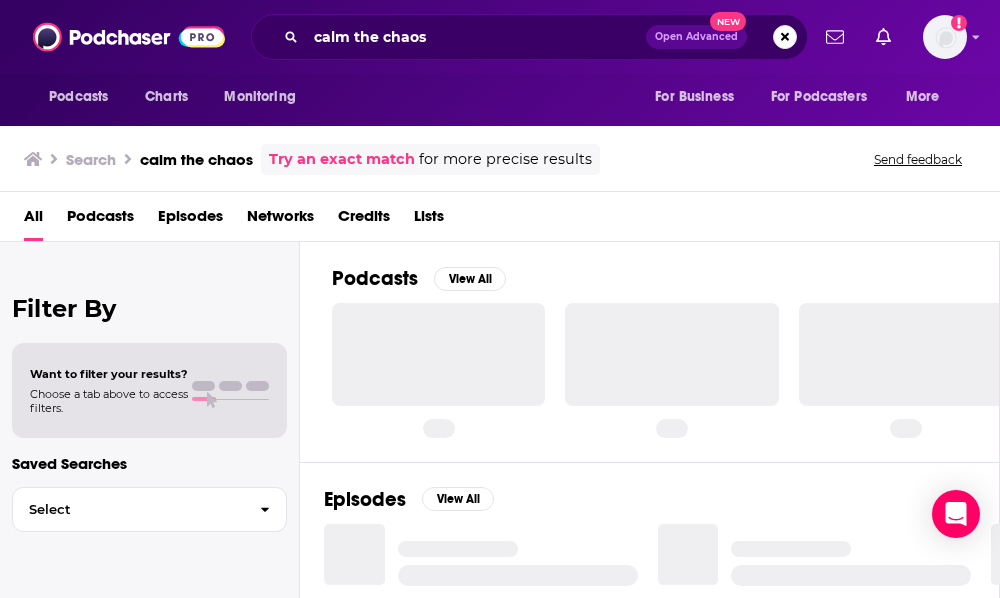 scroll, scrollTop: 0, scrollLeft: 0, axis: both 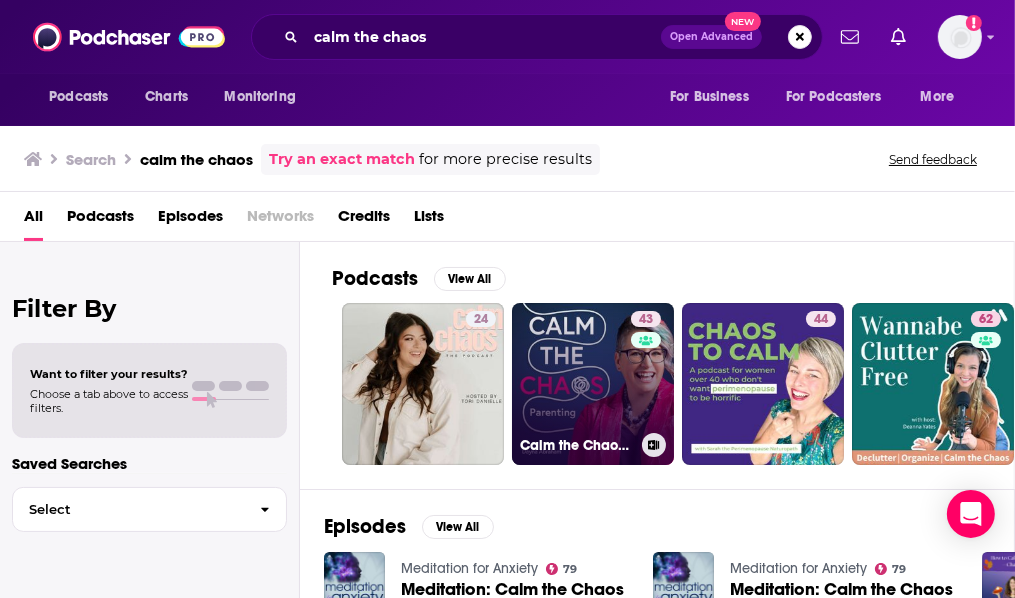 click on "43 Calm the Chaos Parenting" at bounding box center [593, 384] 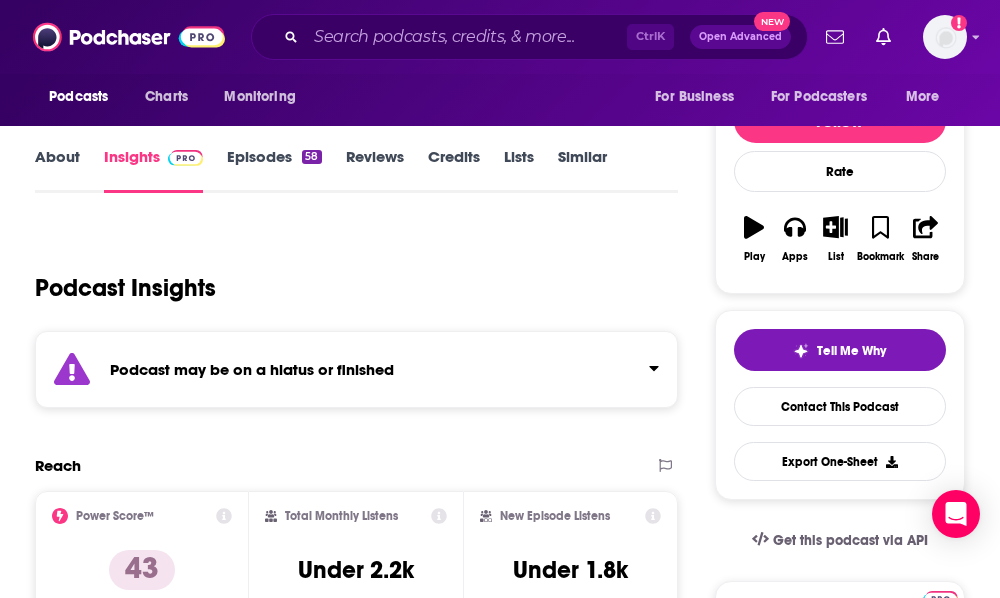 scroll, scrollTop: 215, scrollLeft: 0, axis: vertical 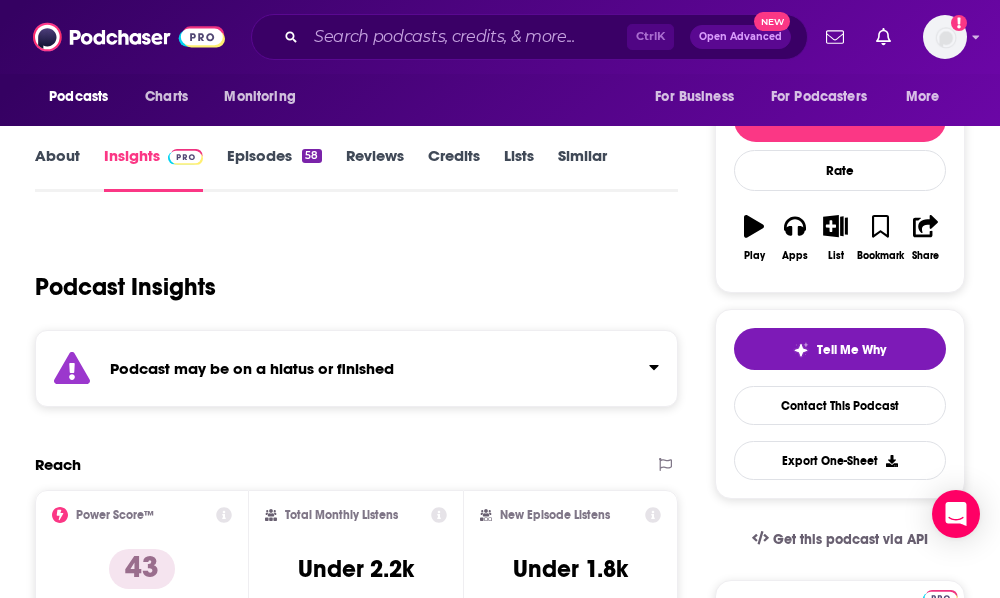click on "Episodes 58" at bounding box center [274, 169] 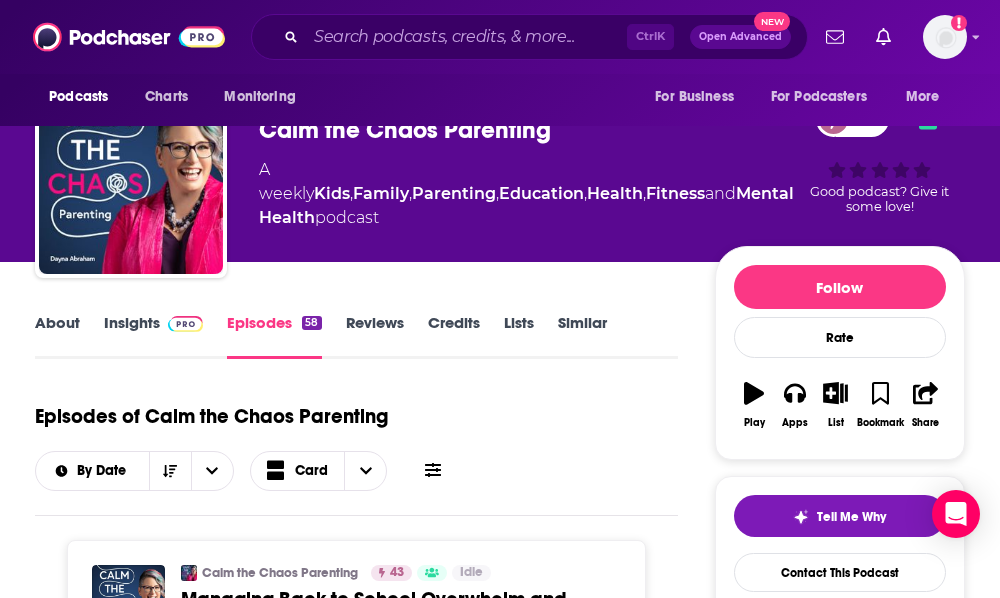 scroll, scrollTop: 0, scrollLeft: 0, axis: both 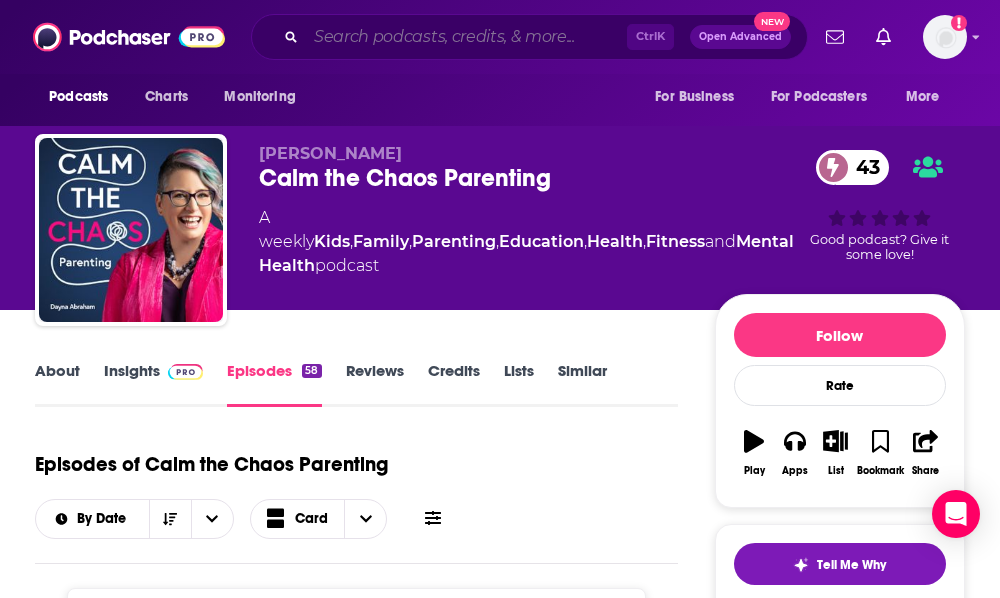 click at bounding box center [466, 37] 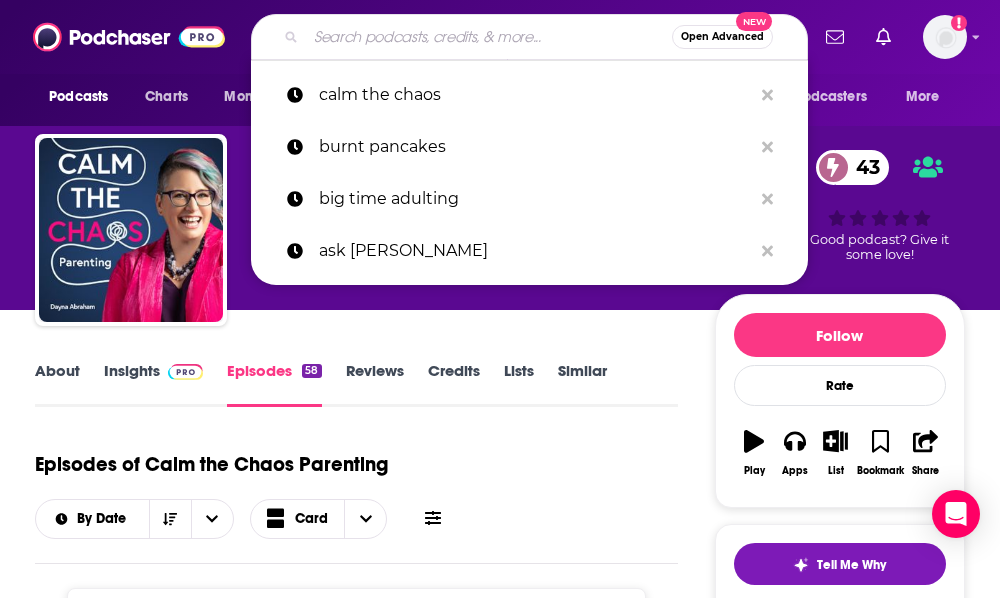 click on "About Insights Episodes 58 Reviews Credits Lists Similar Episodes of Calm the Chaos Parenting By Date Card Calm the Chaos Parenting 43 Idle Categories Kids + 6 Managing Back-to-School Overwhelm and Struggles with [PERSON_NAME] Add to List 24m 55s  [DATE] Episode 57: Are you worried about your child struggling with organization, planning, and time management as the new school year approaches? In this episode, we dive into these challenges and provide practical strategies to support your child’s [DOMAIN_NAME] this insightful episode, [PERSON_NAME] sits down with [PERSON_NAME] ...   more Categories Kids + 6 Add to List Show  Podcast Details Calm the Chaos Parenting 43 Idle Categories Kids + 6 Understanding and Managing Big Behaviors with [PERSON_NAME] Add to List 32m 1s  [DATE] ...   more Categories Kids + 6 Add to List Show  Podcast Details Calm the Chaos Parenting 43 Idle Categories Kids + 6 When Self-Care Feels Impossible with [PERSON_NAME] Add to List 38m 15s  [DATE] ...   more Categories" at bounding box center (356, 5743) 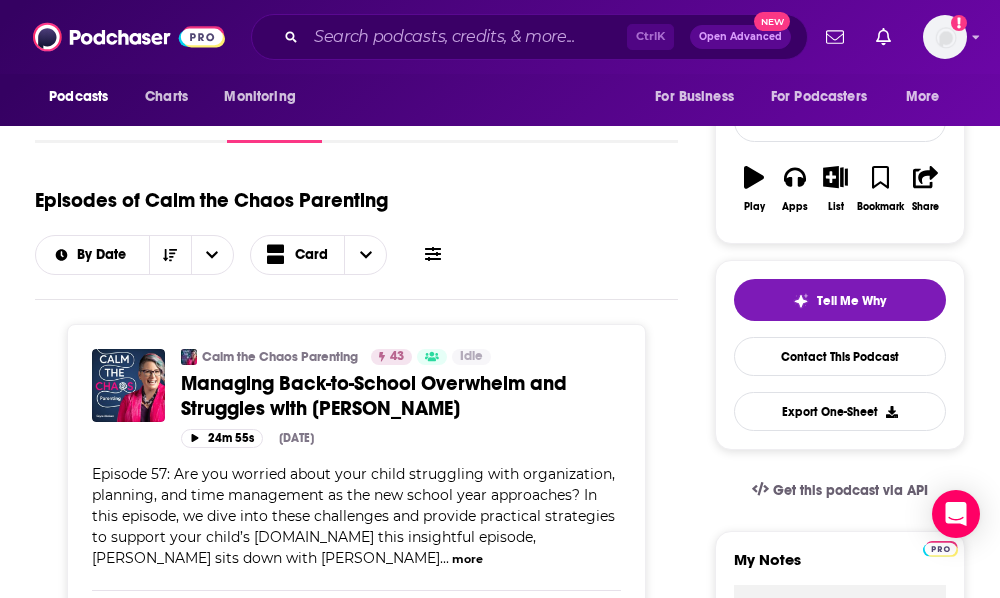 scroll, scrollTop: 0, scrollLeft: 0, axis: both 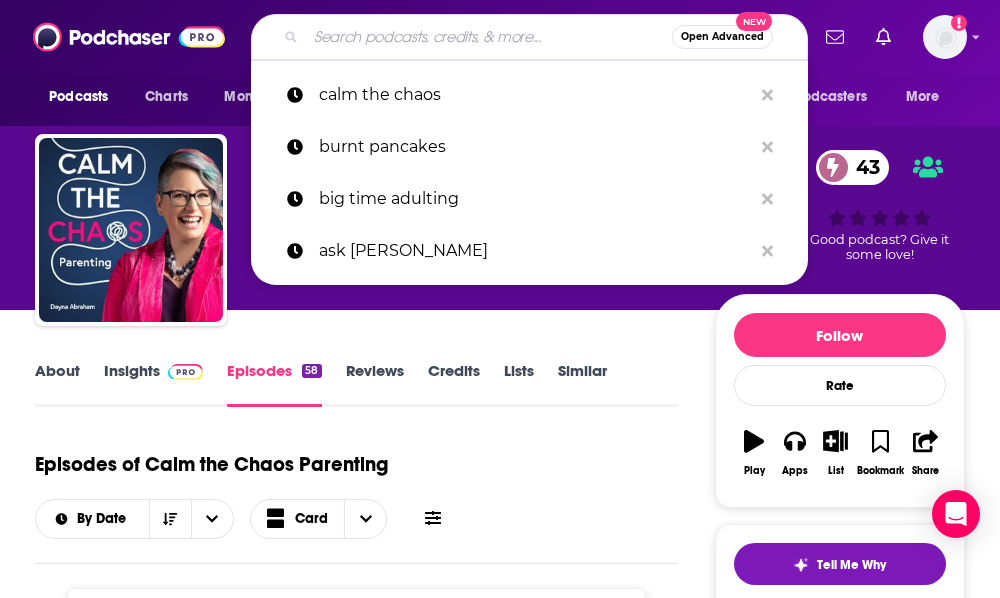 click at bounding box center (489, 37) 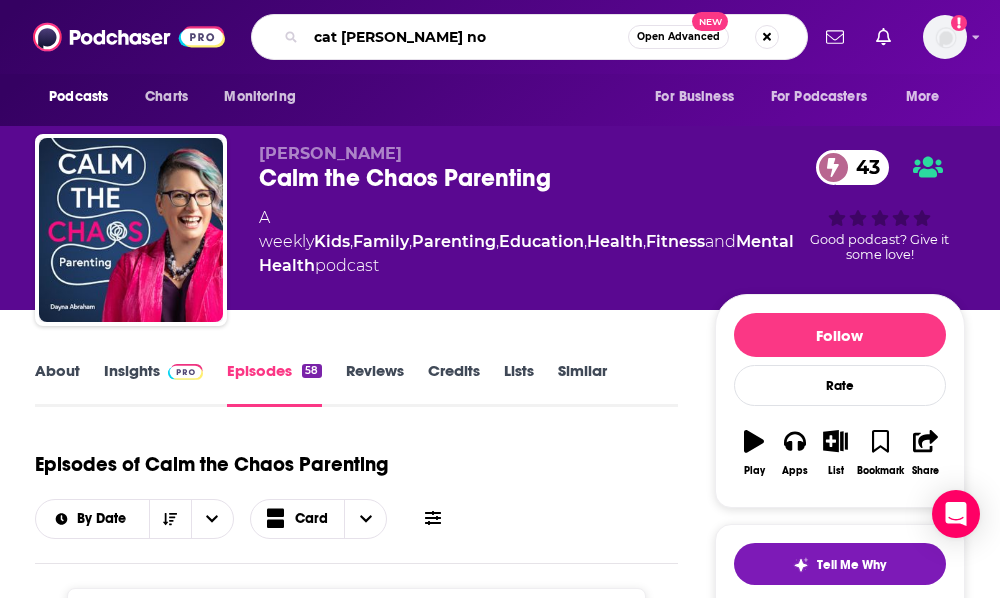 type on "cat [PERSON_NAME] now" 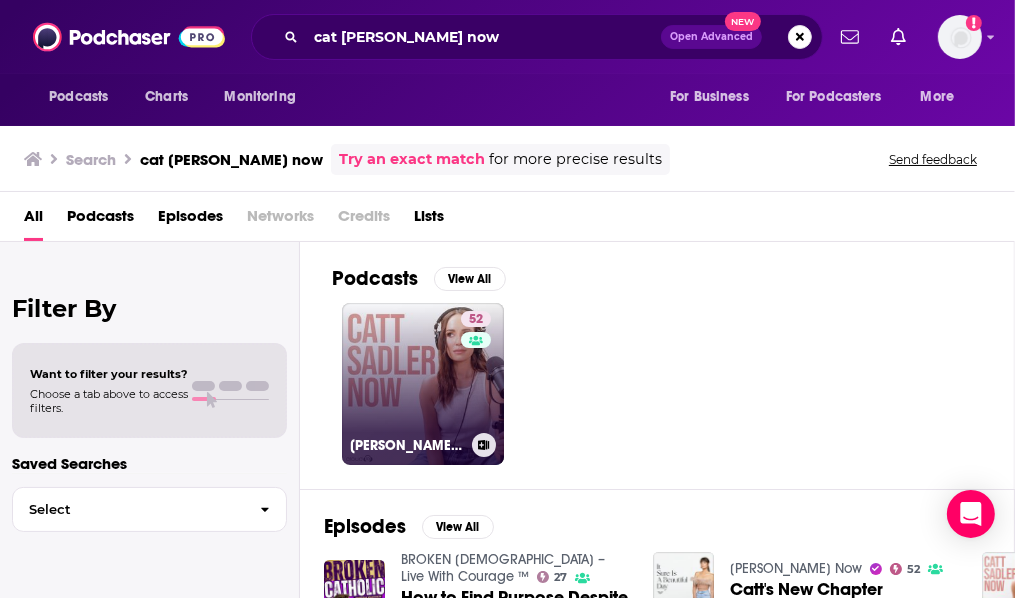 click on "52 [PERSON_NAME] Now" at bounding box center [423, 384] 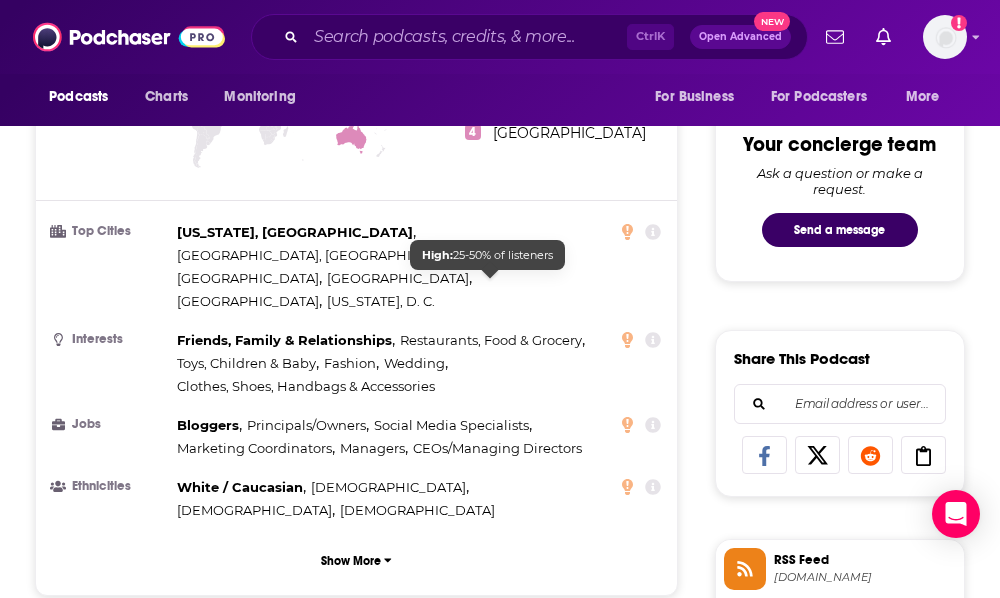 scroll, scrollTop: 1248, scrollLeft: 0, axis: vertical 